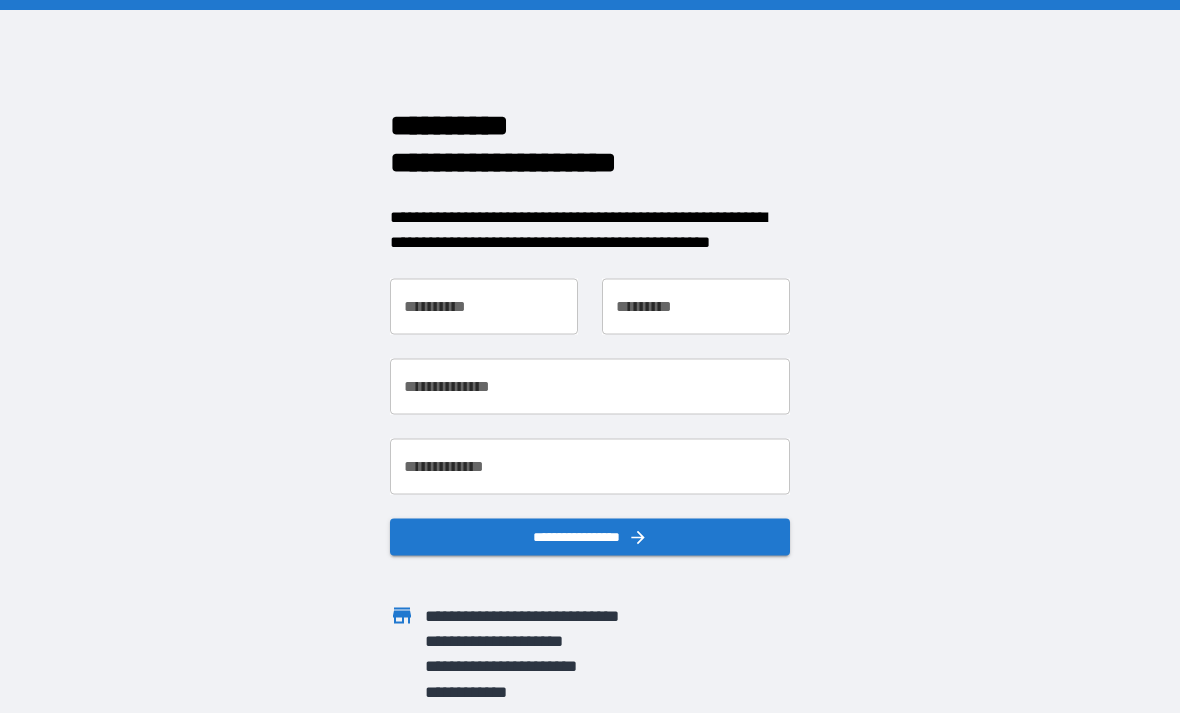 scroll, scrollTop: 0, scrollLeft: 0, axis: both 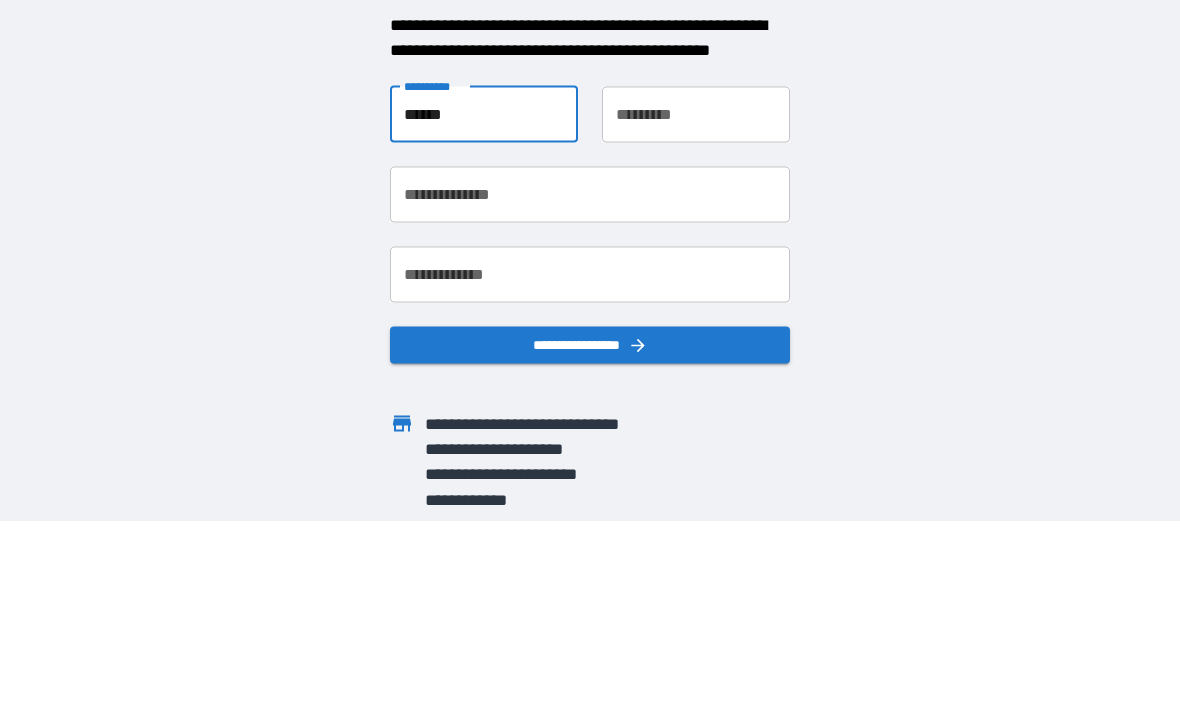 type on "******" 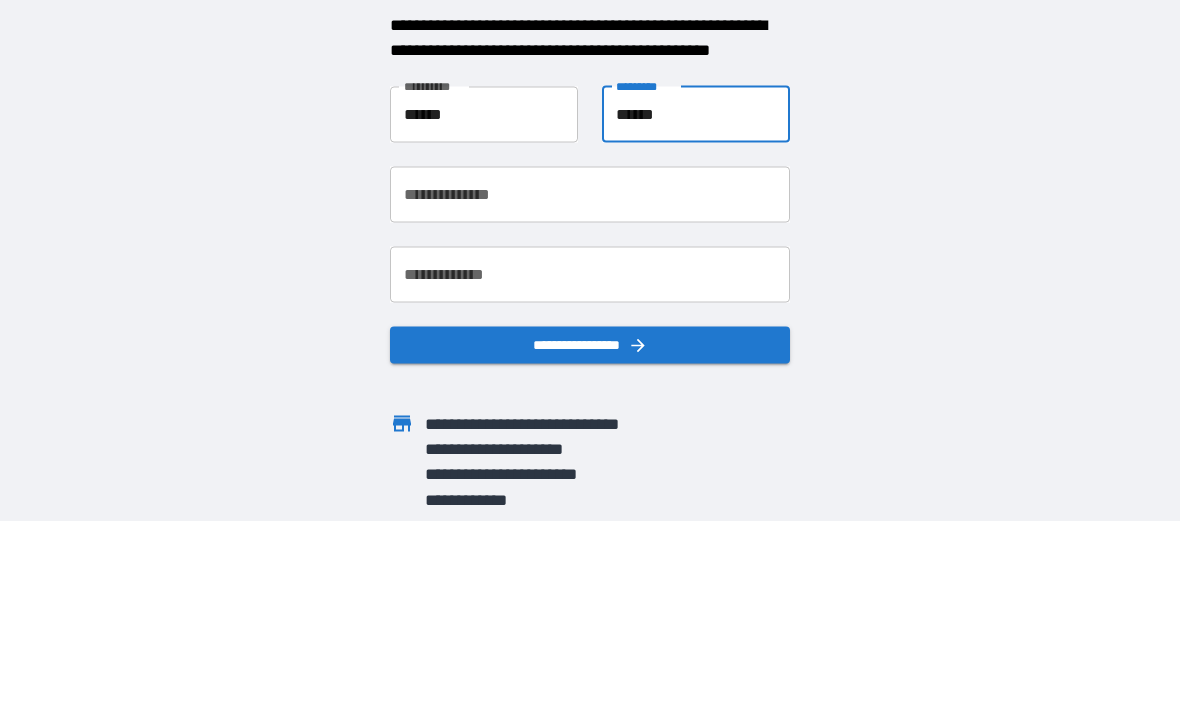 type on "******" 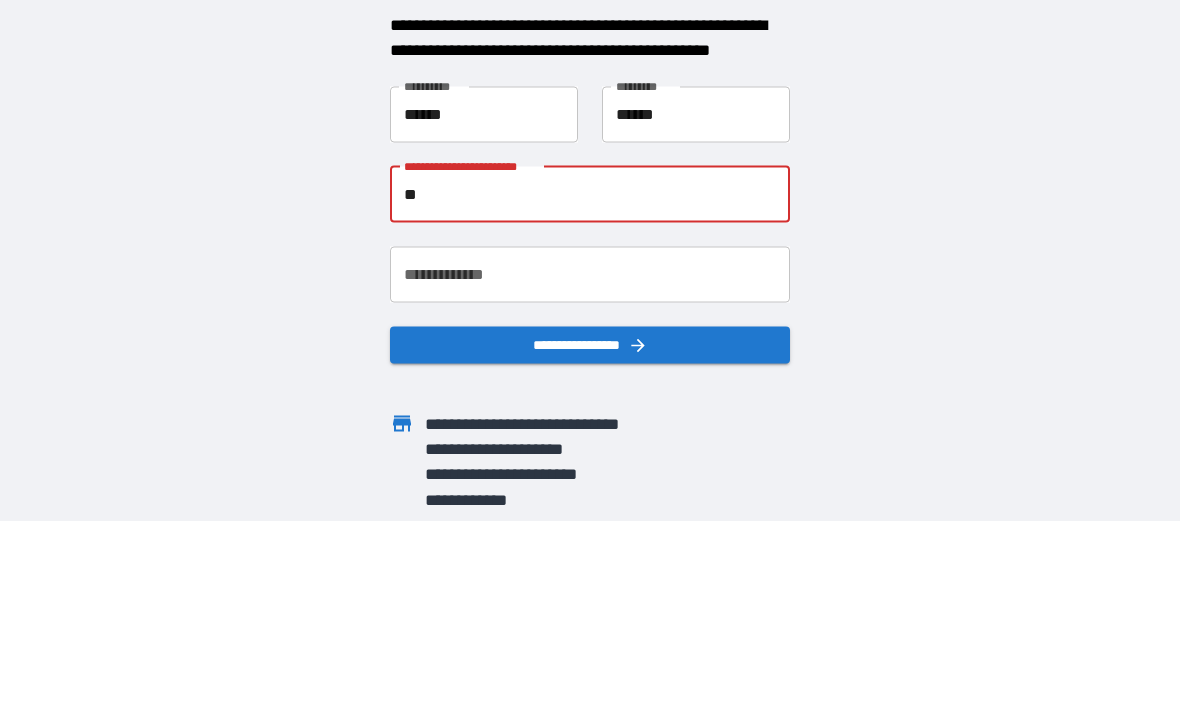 type on "*" 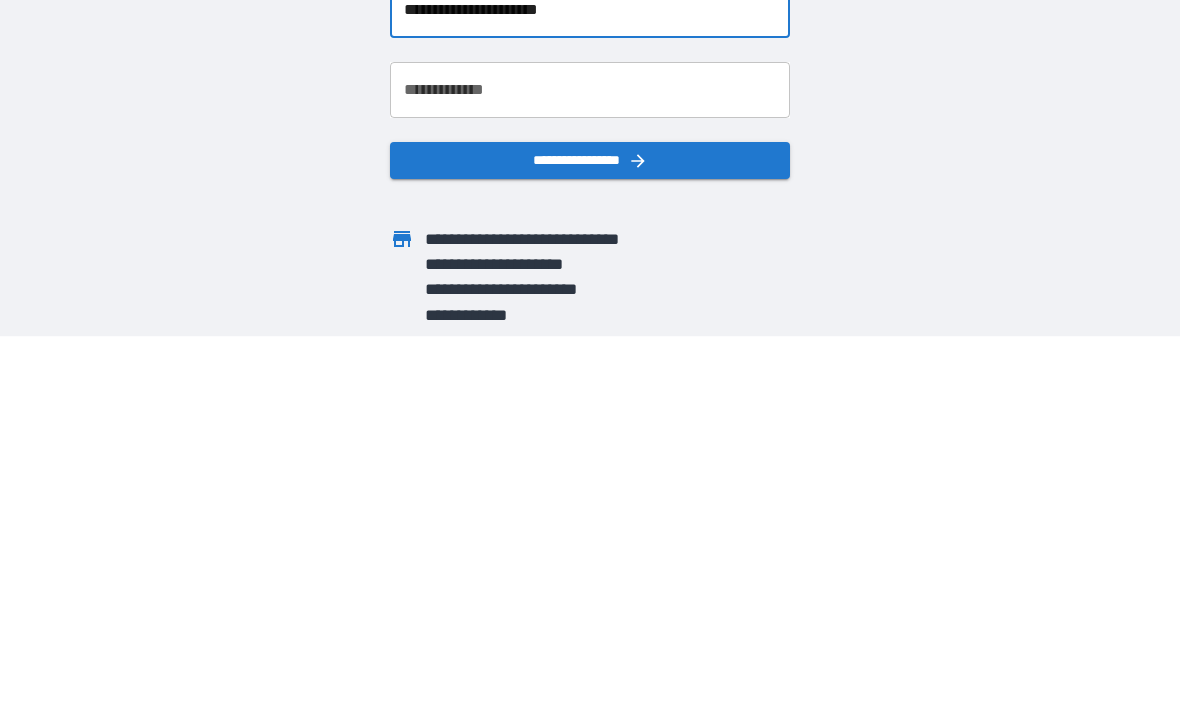type on "**********" 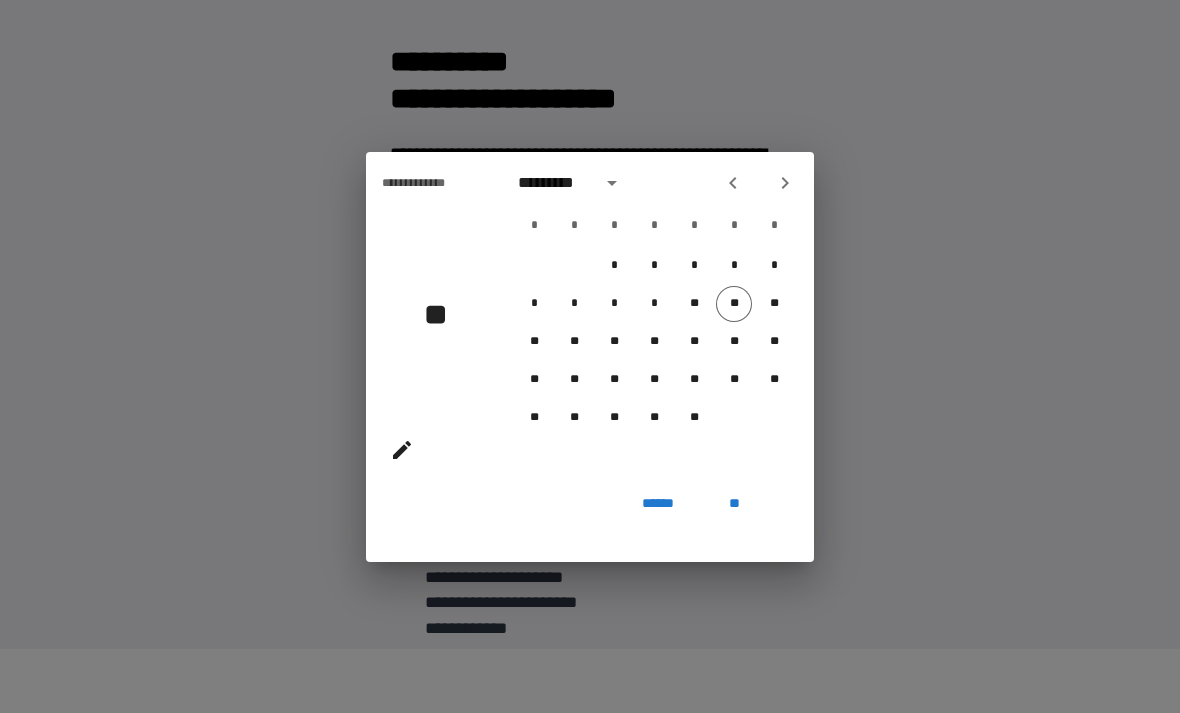 click 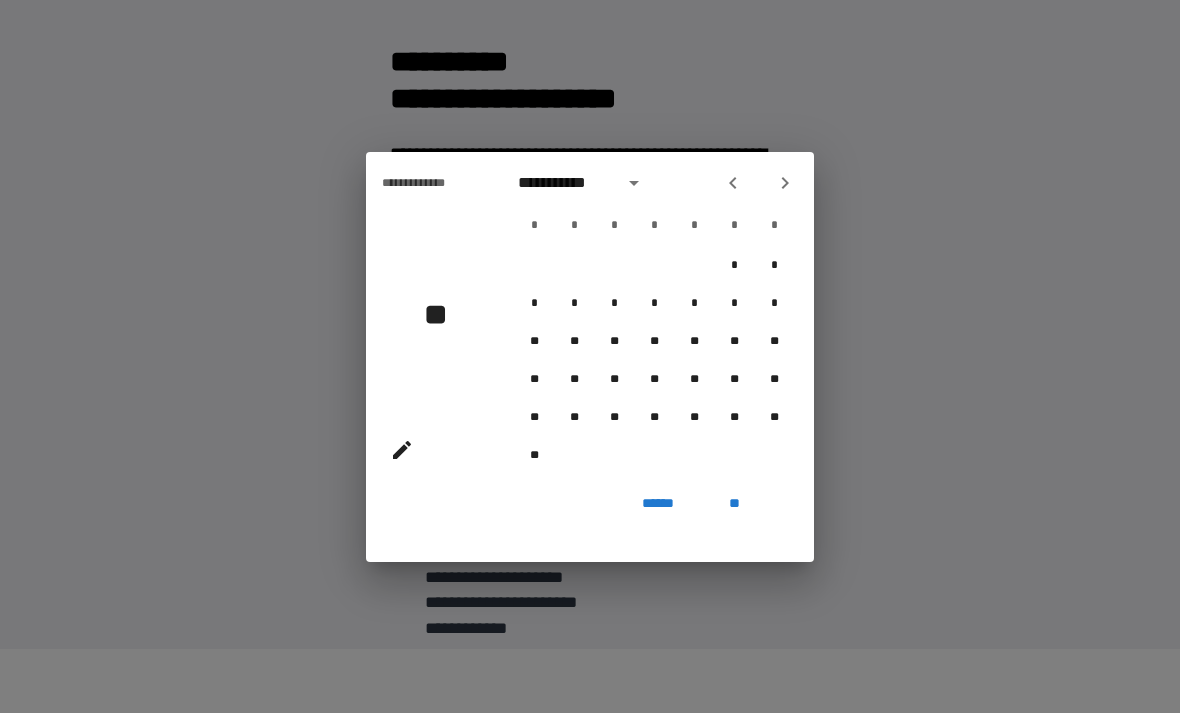 click 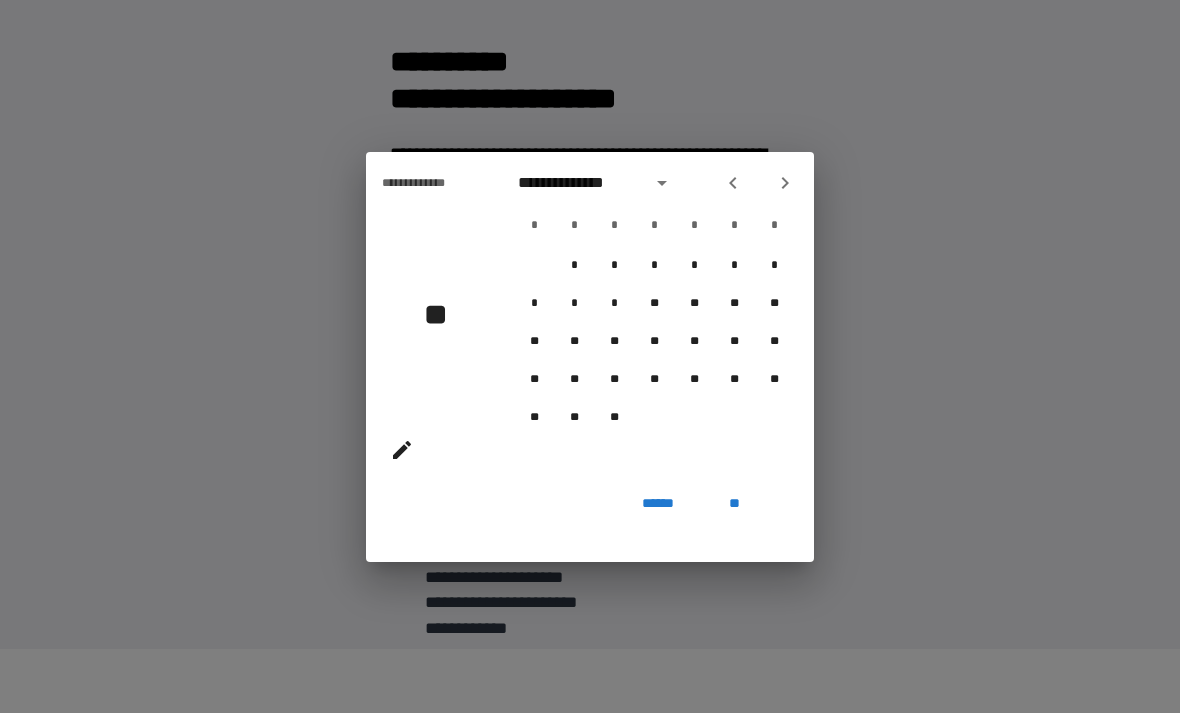 click 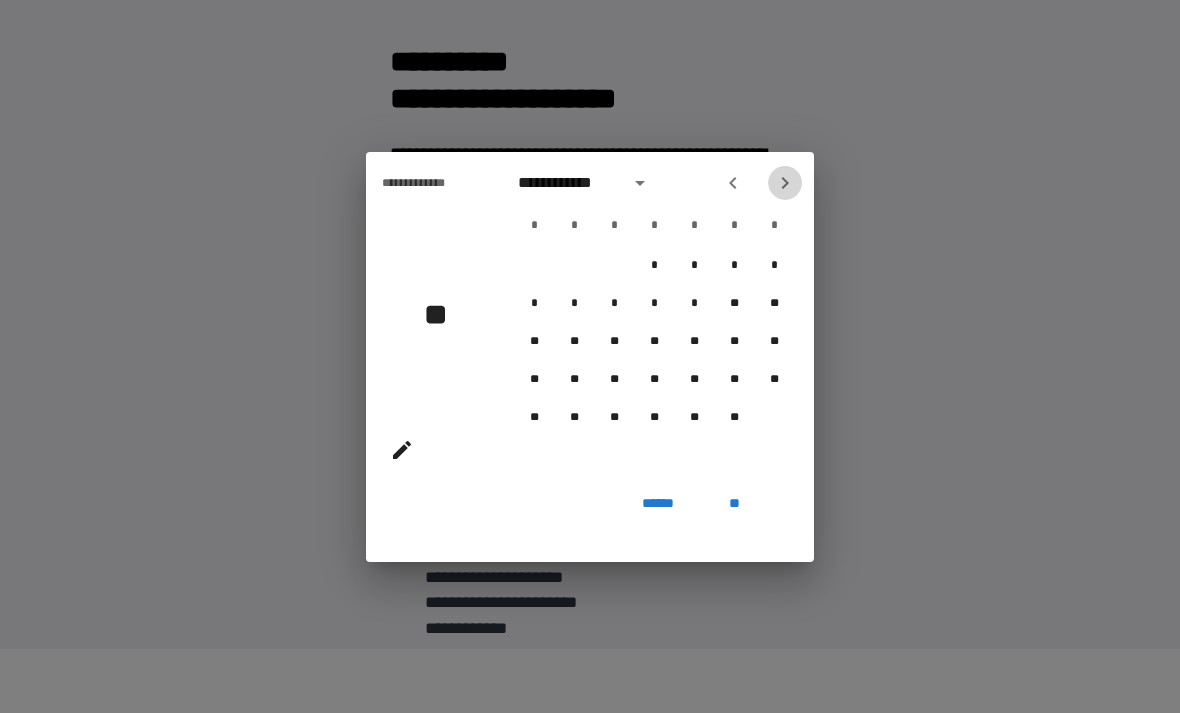 click 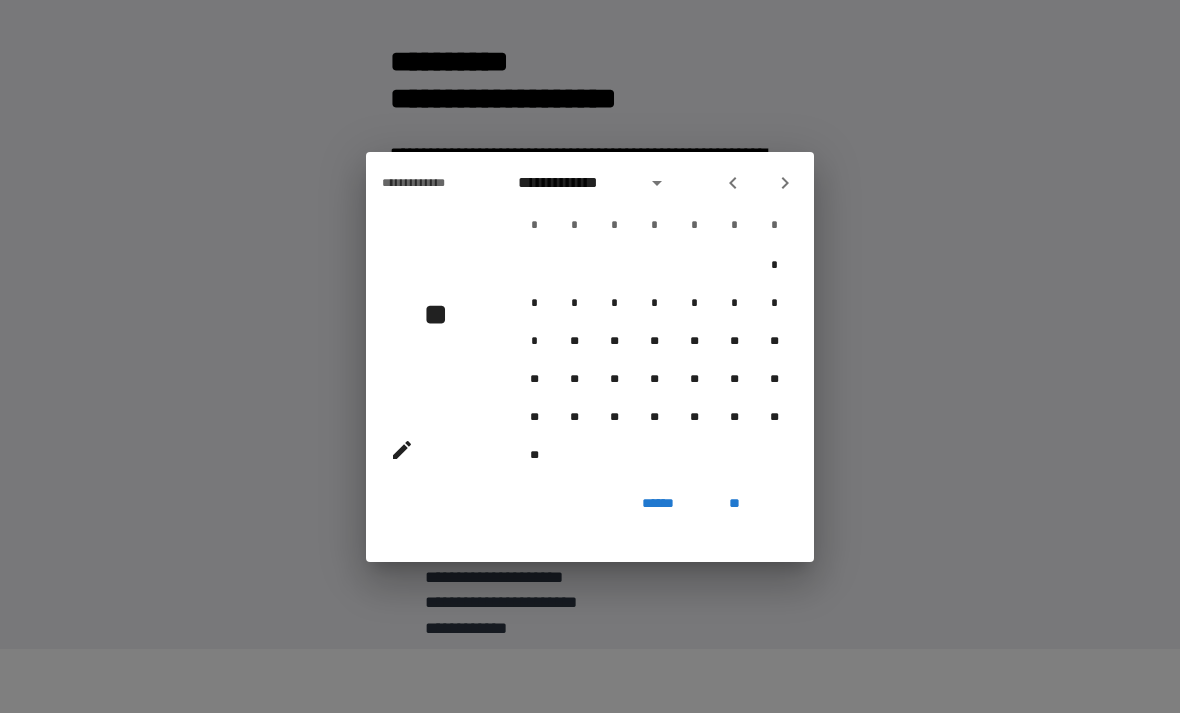 click 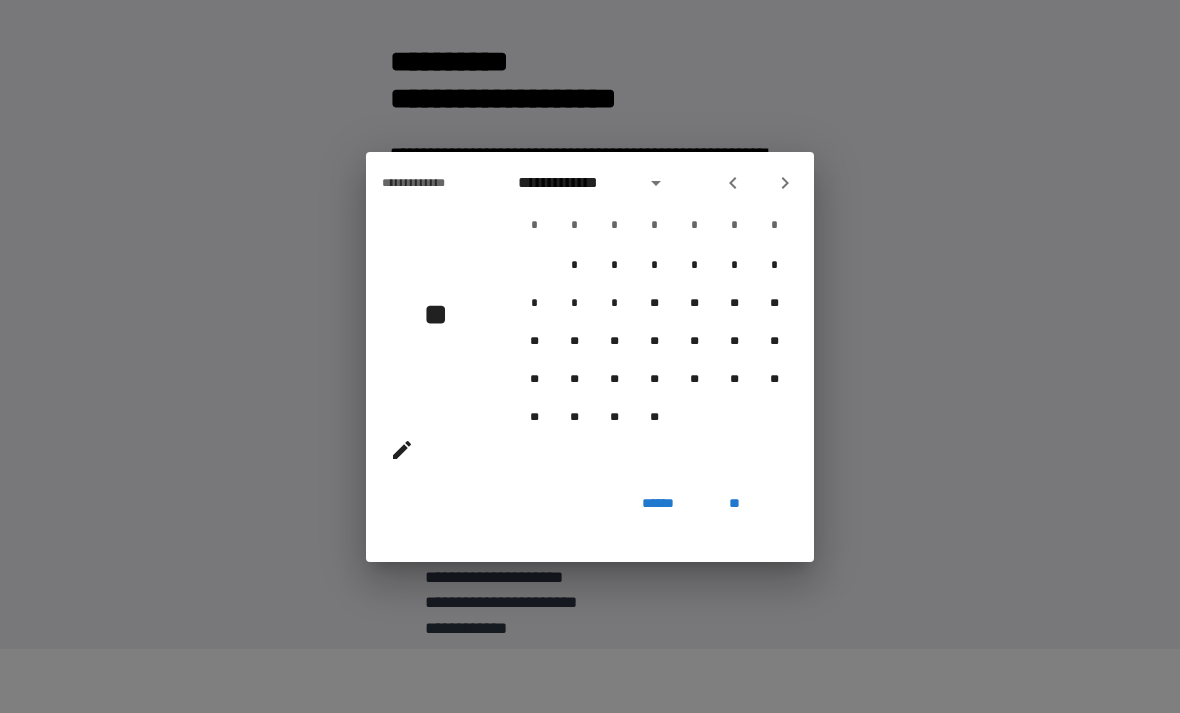 click 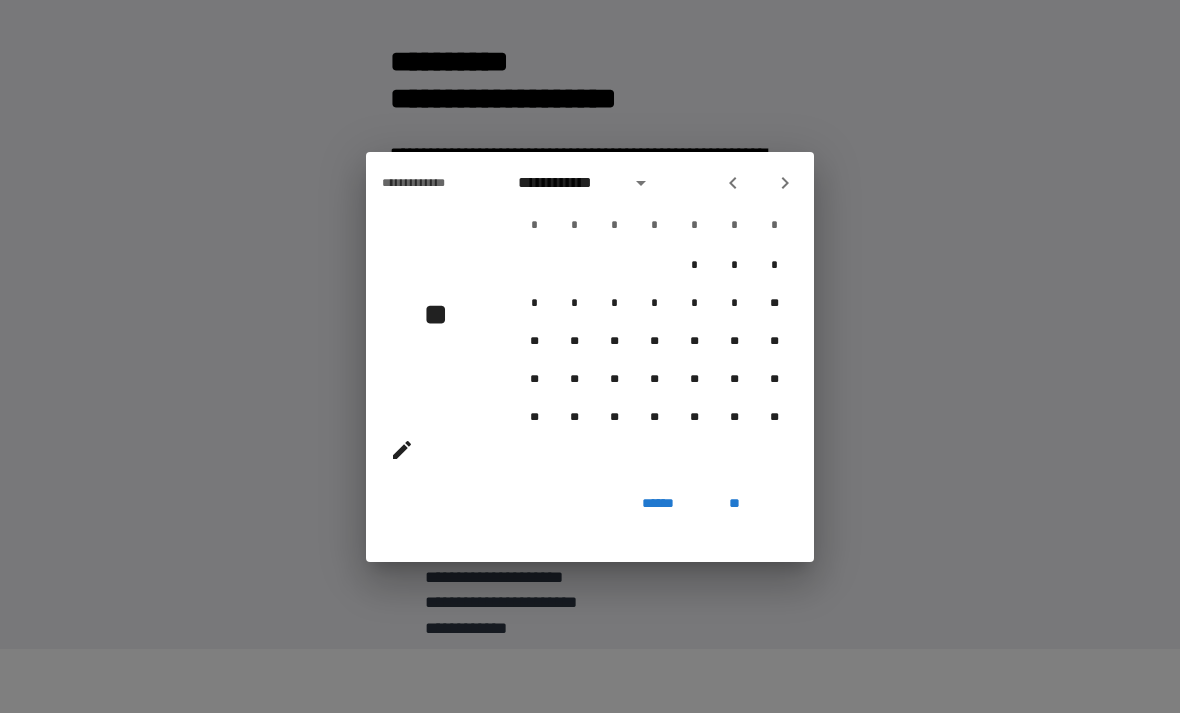 click 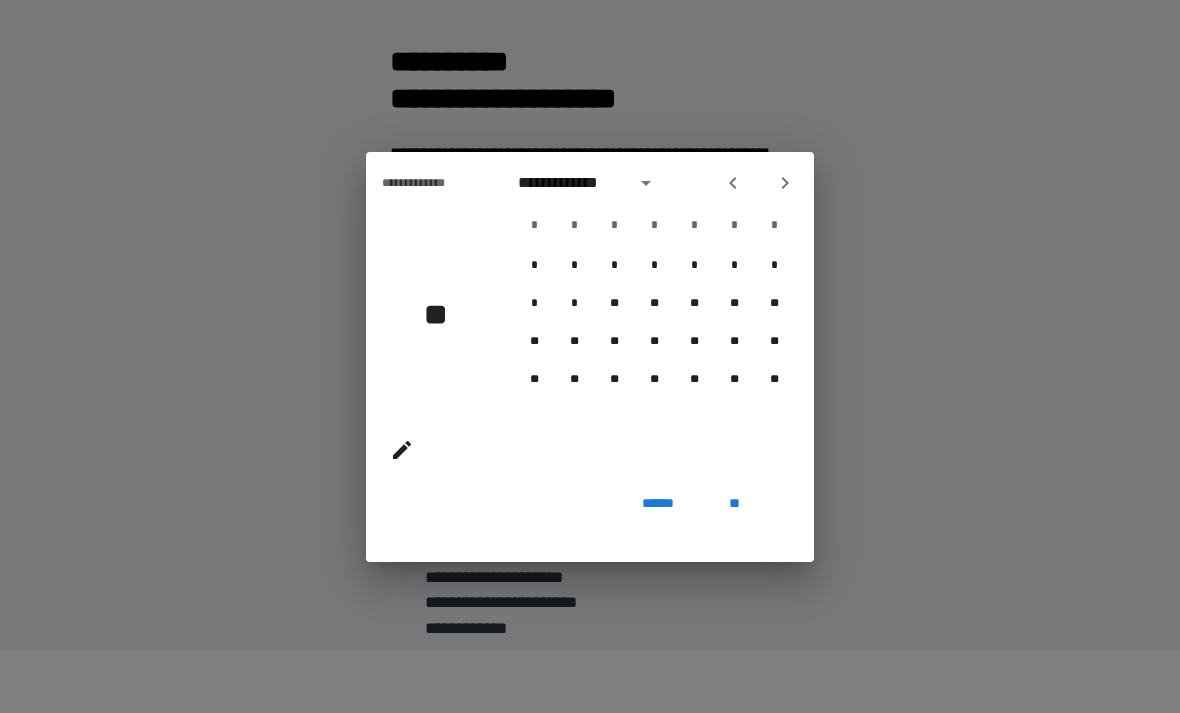 click 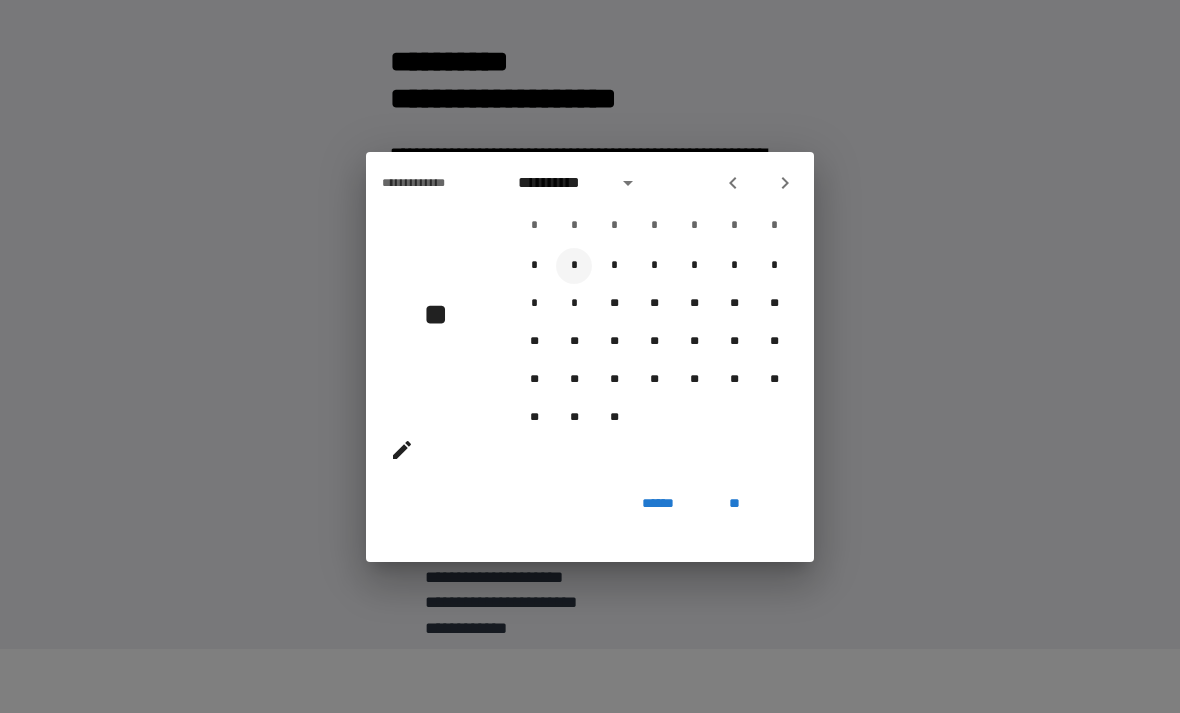 click on "*" at bounding box center [574, 266] 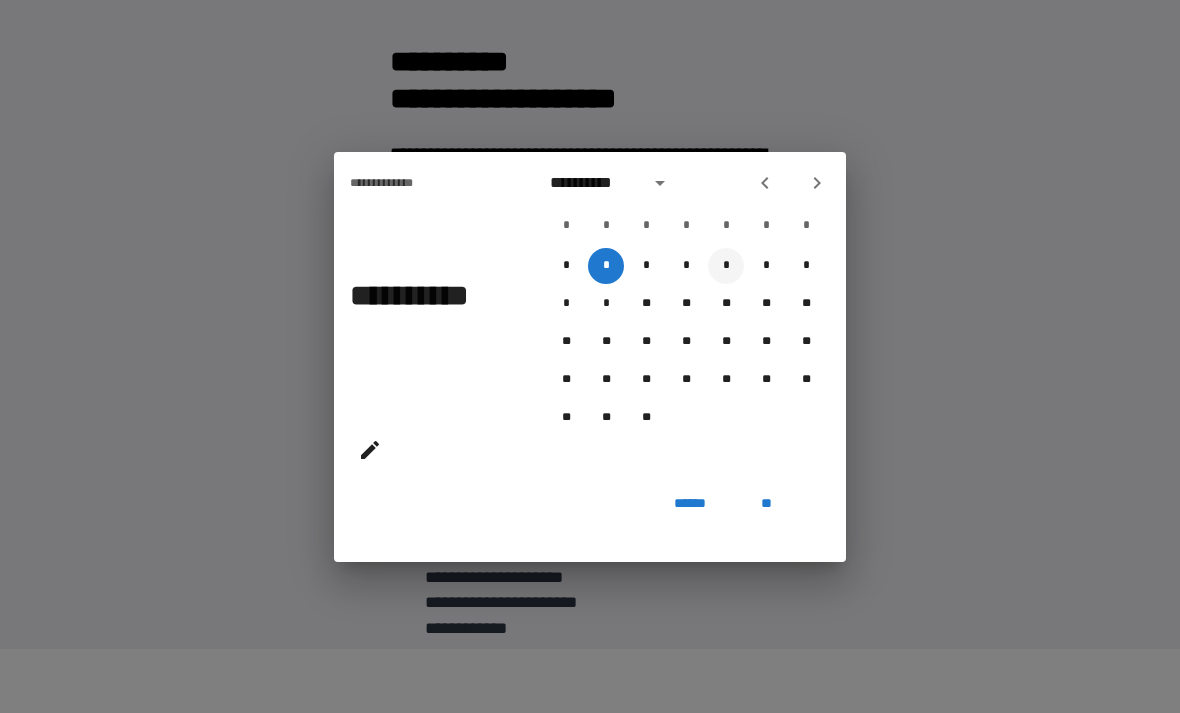click on "*" at bounding box center (726, 266) 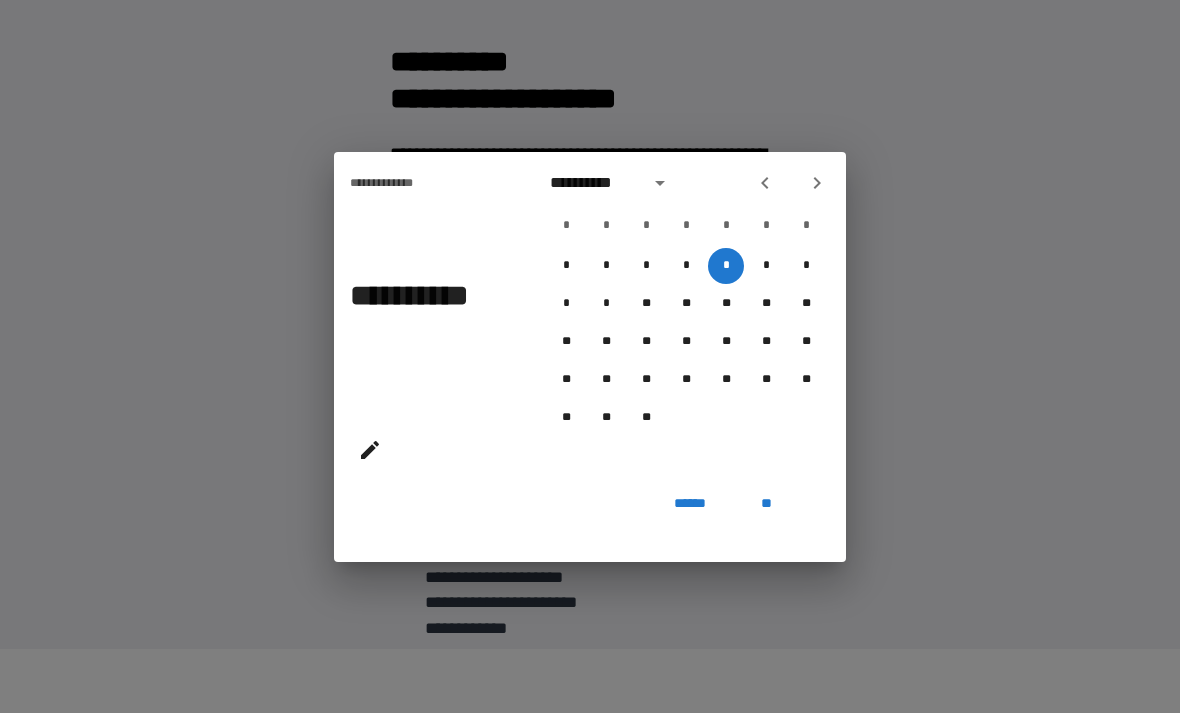 click 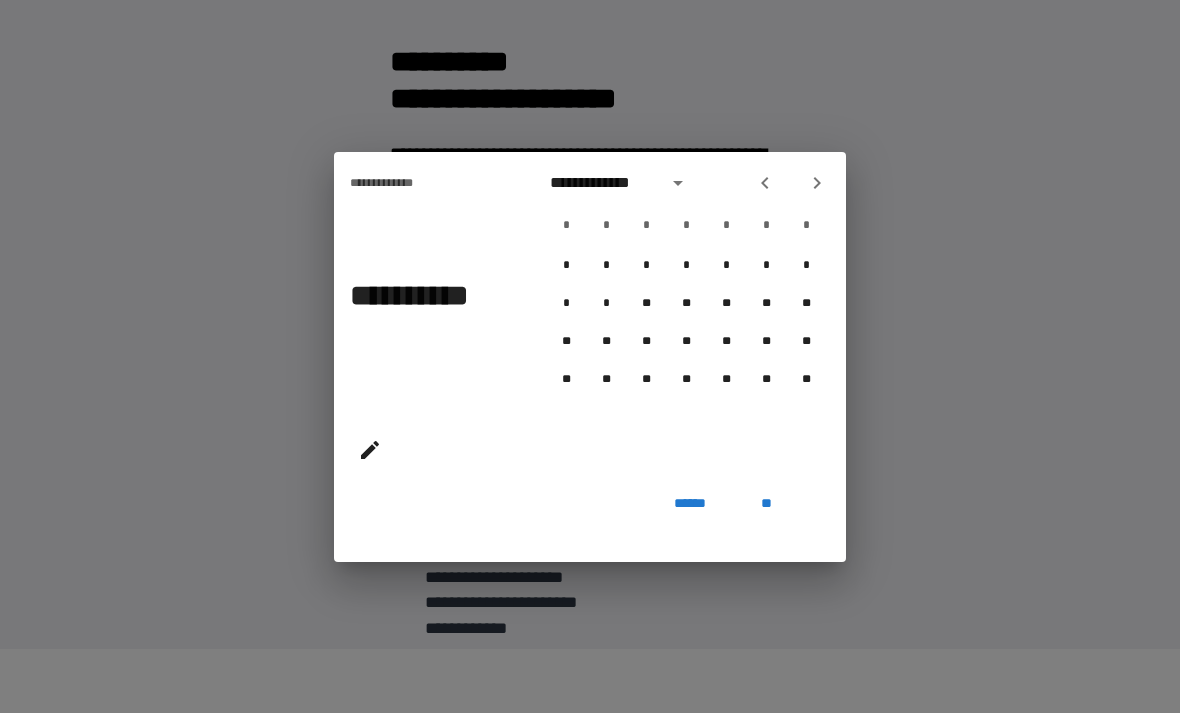 click 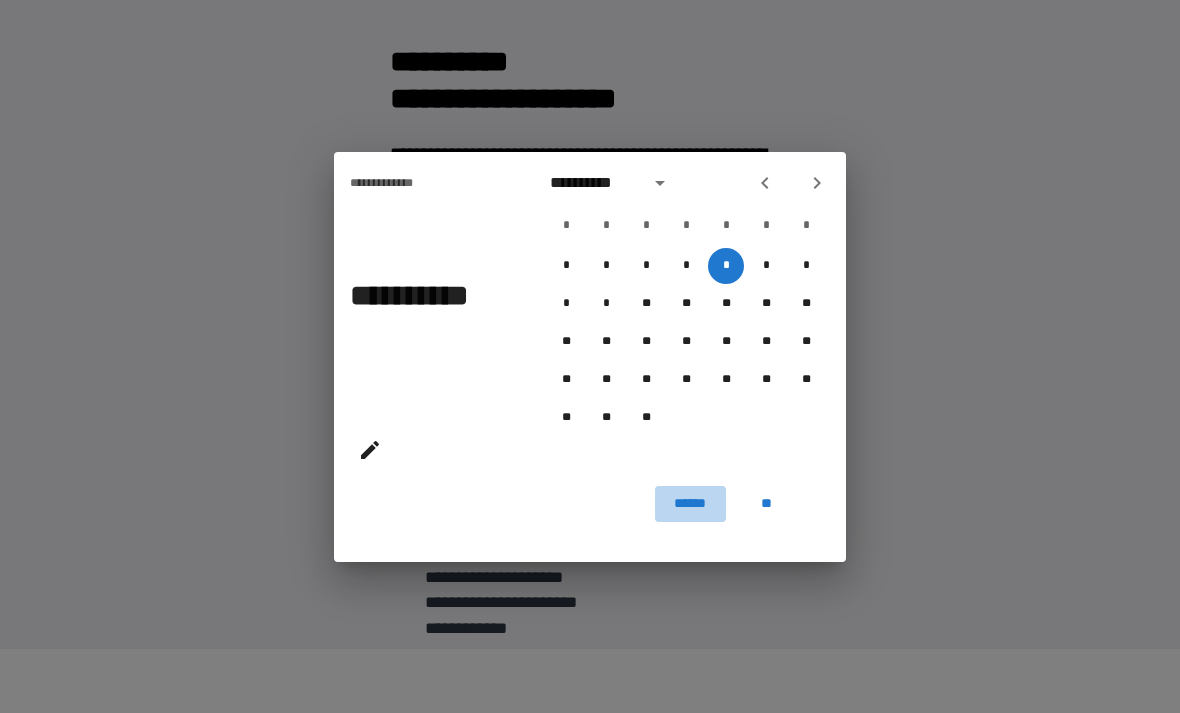 click on "******" at bounding box center [690, 504] 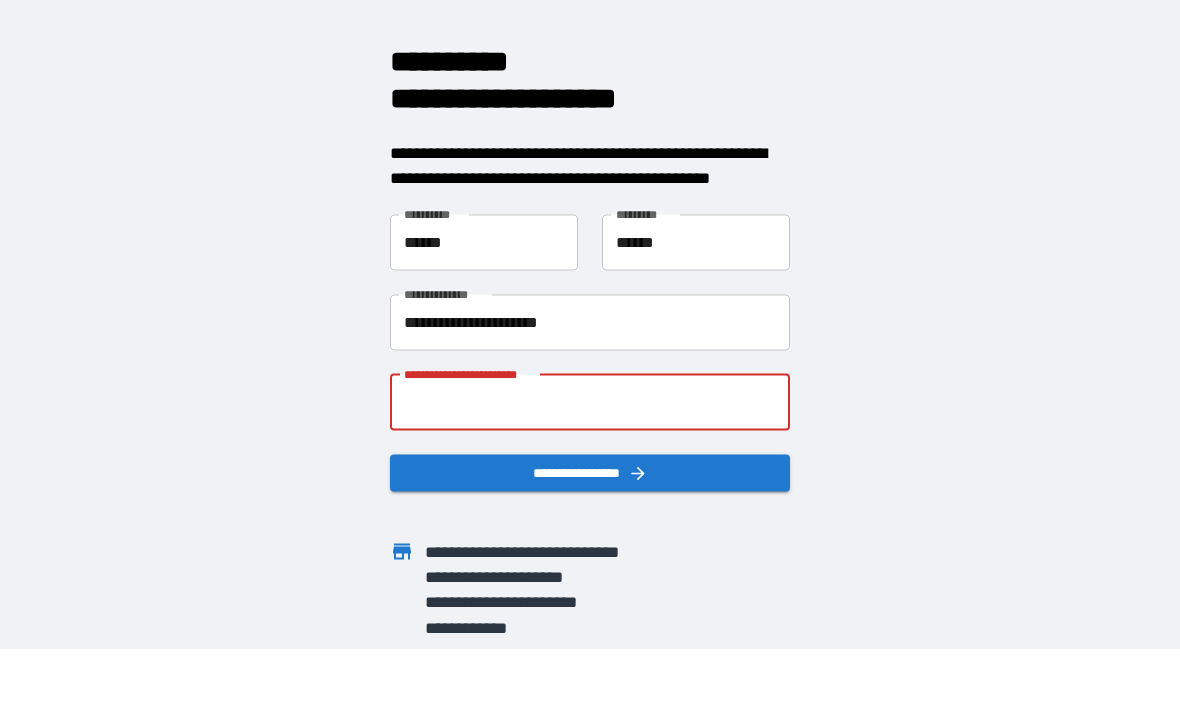 click on "**********" at bounding box center (590, 402) 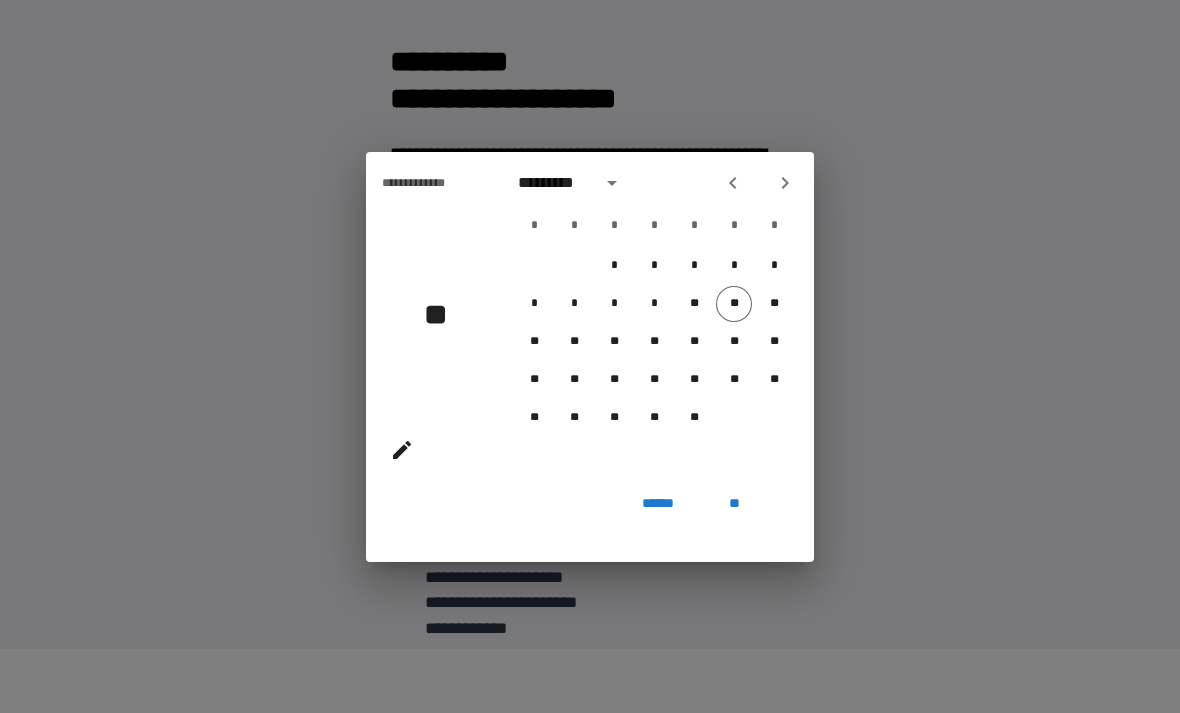 click 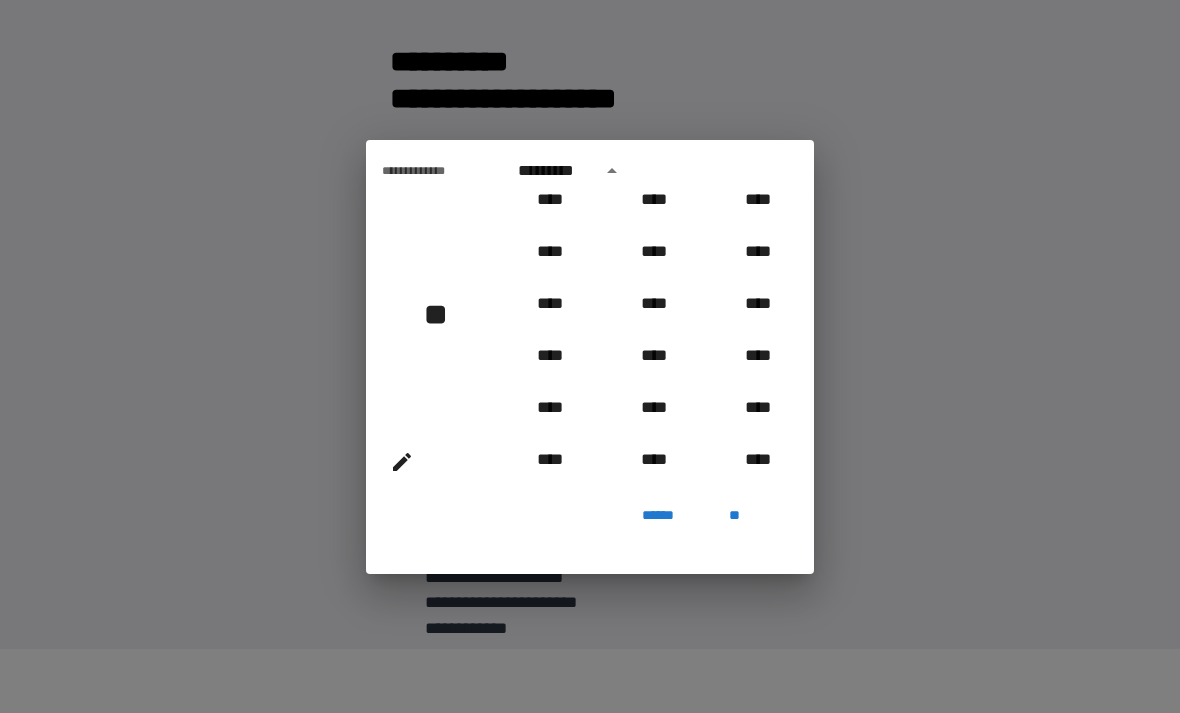 scroll, scrollTop: 804, scrollLeft: 0, axis: vertical 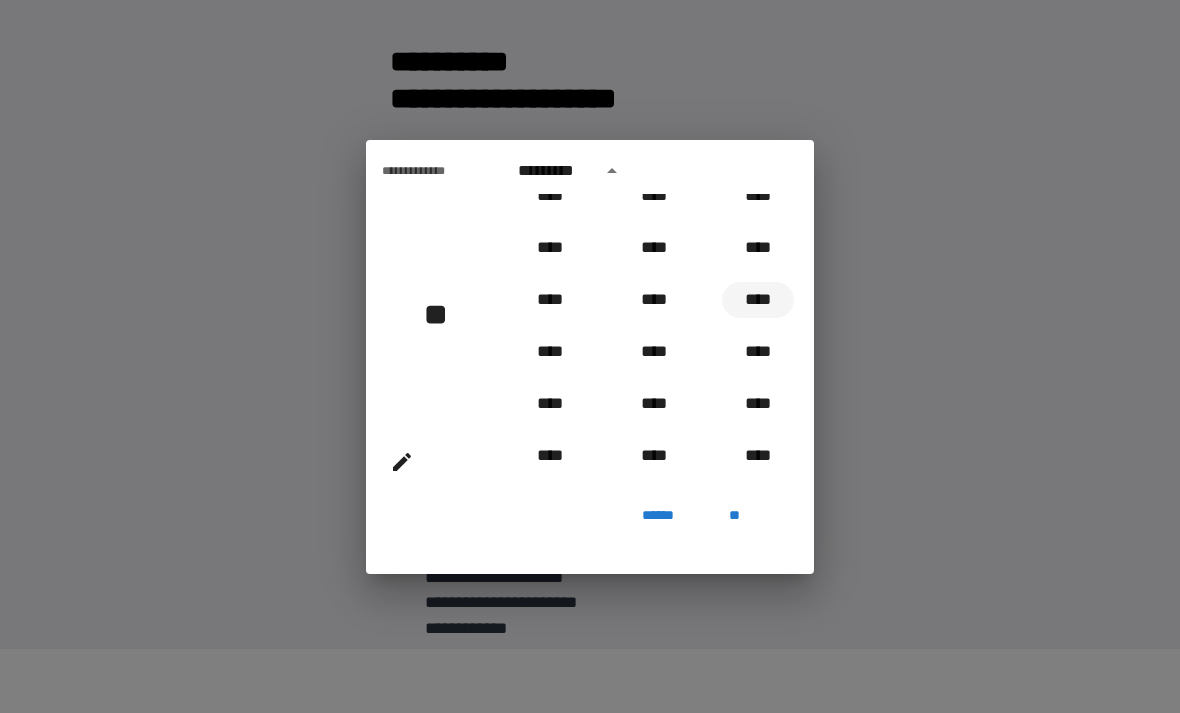 click on "****" at bounding box center [758, 300] 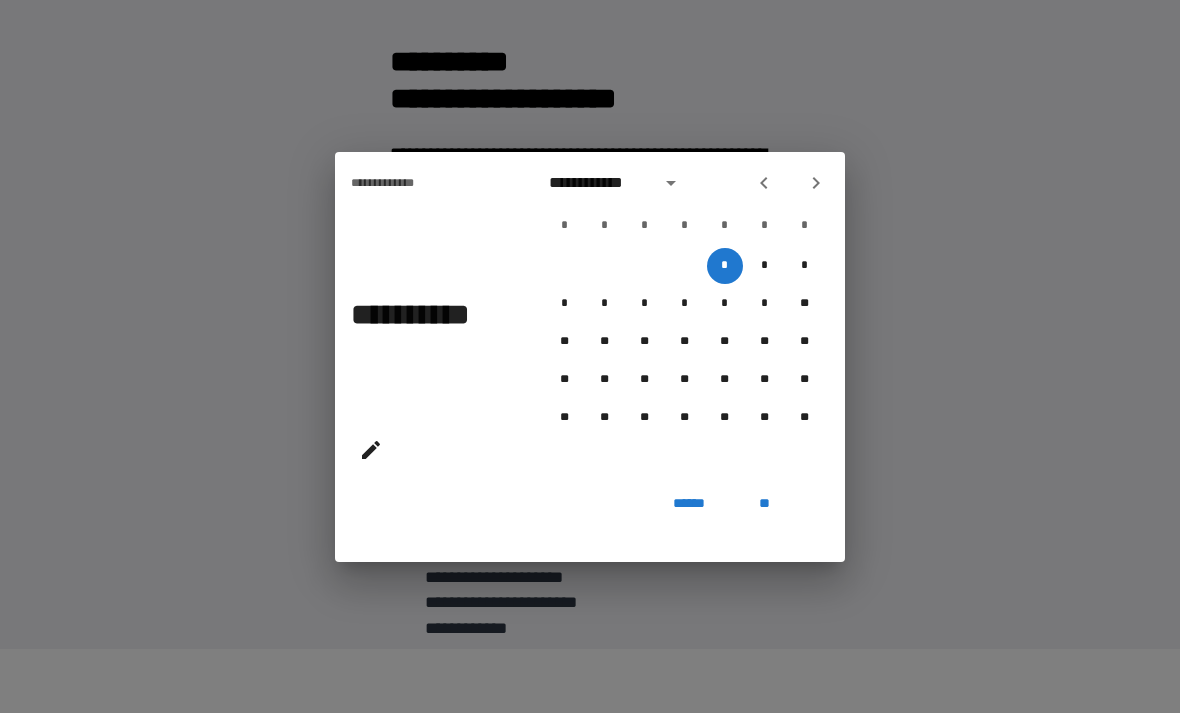 click on "**********" at bounding box center (619, 183) 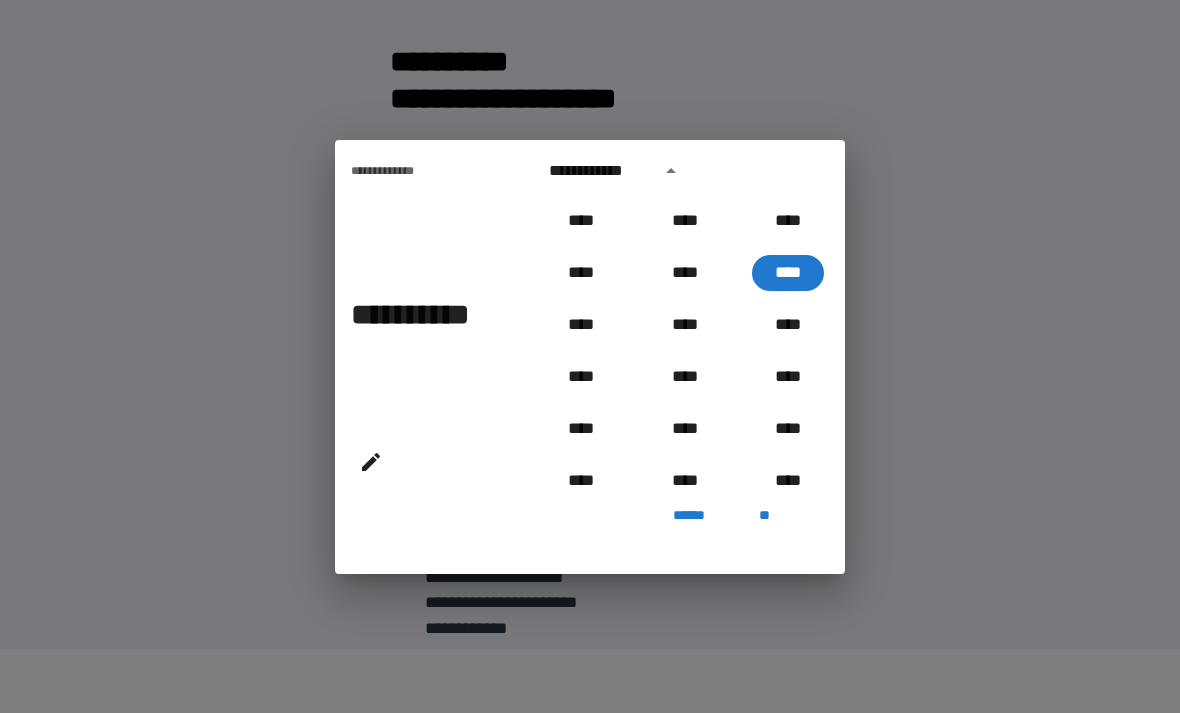 scroll, scrollTop: 832, scrollLeft: 0, axis: vertical 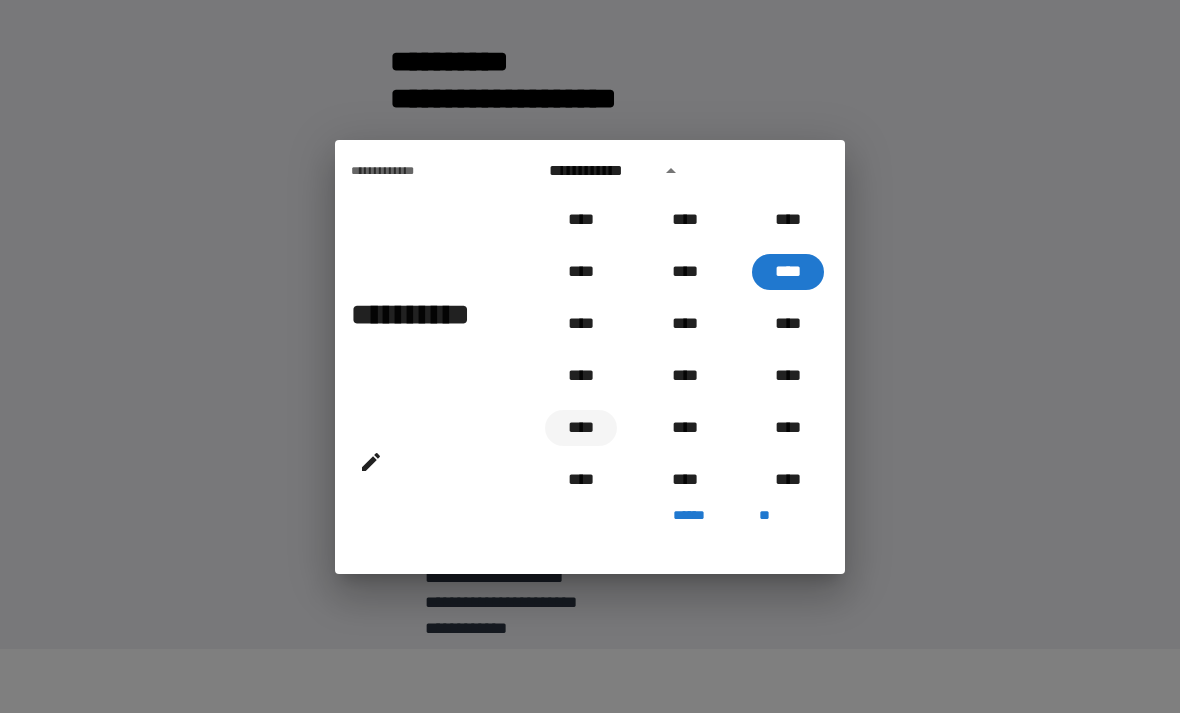 click on "****" at bounding box center [581, 428] 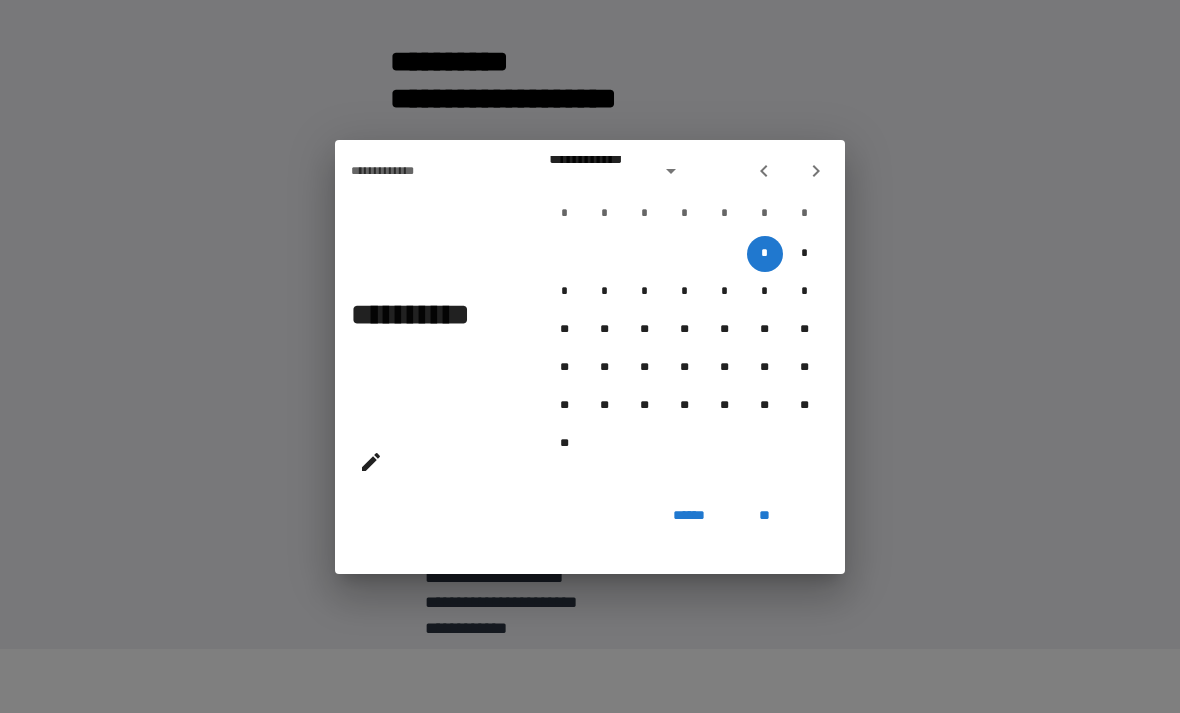 type on "**********" 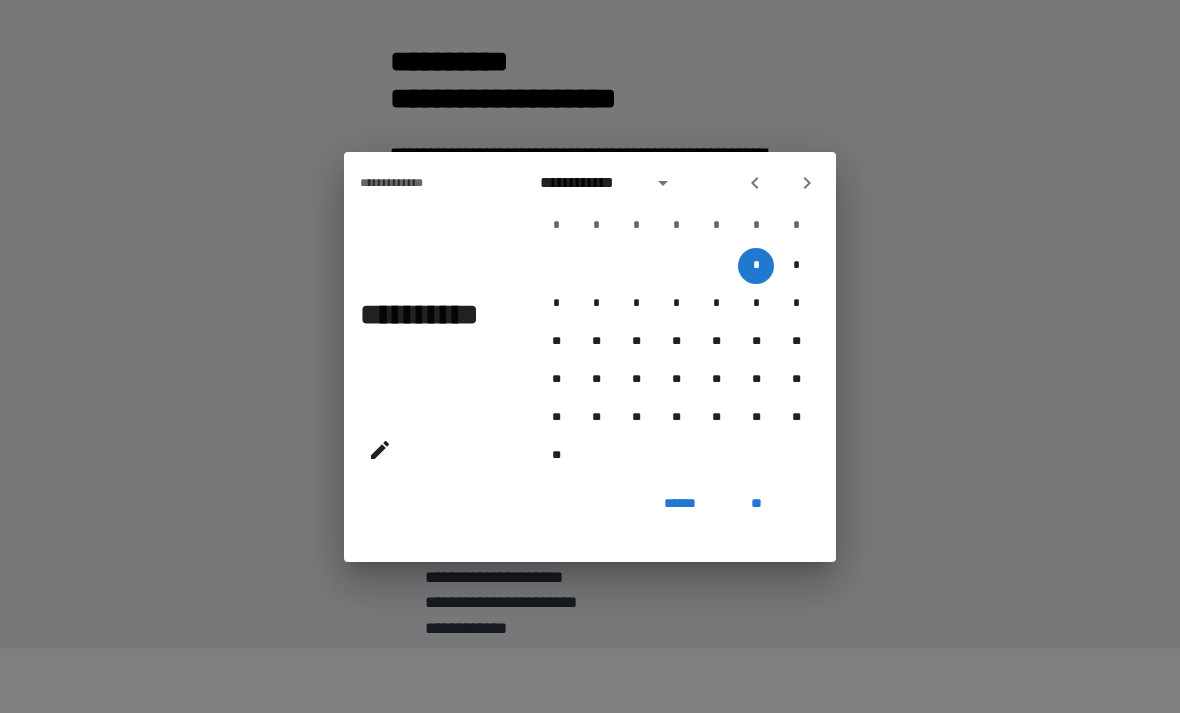 click 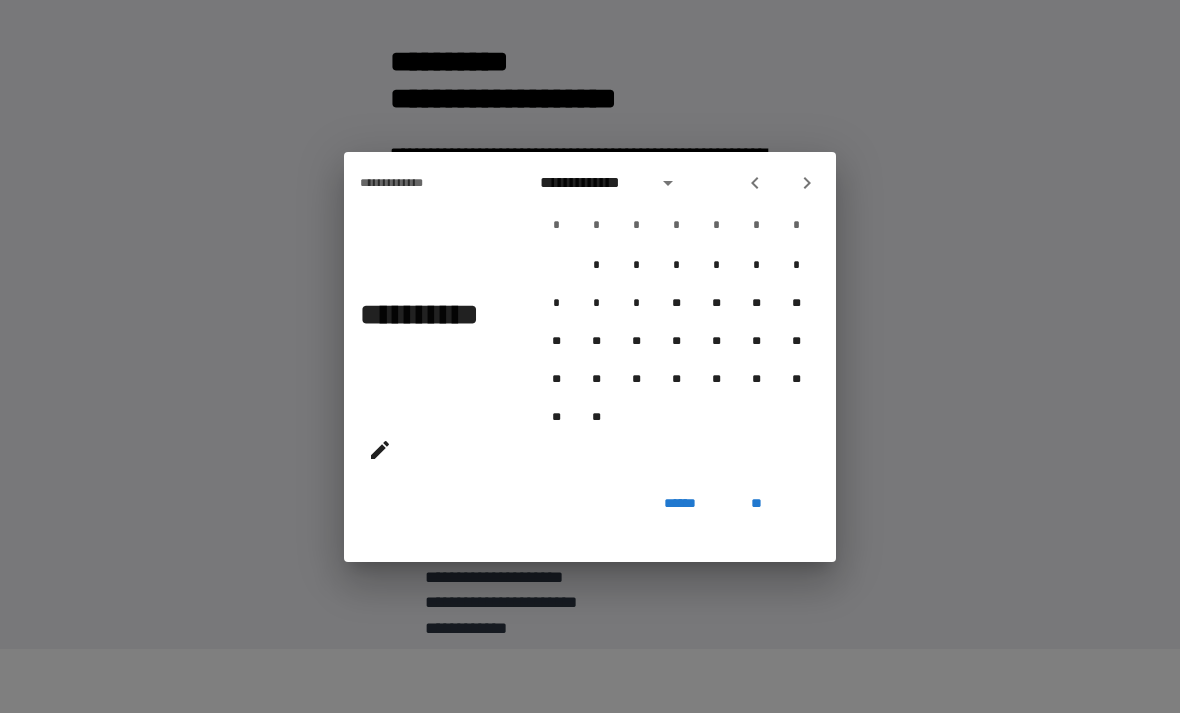 click 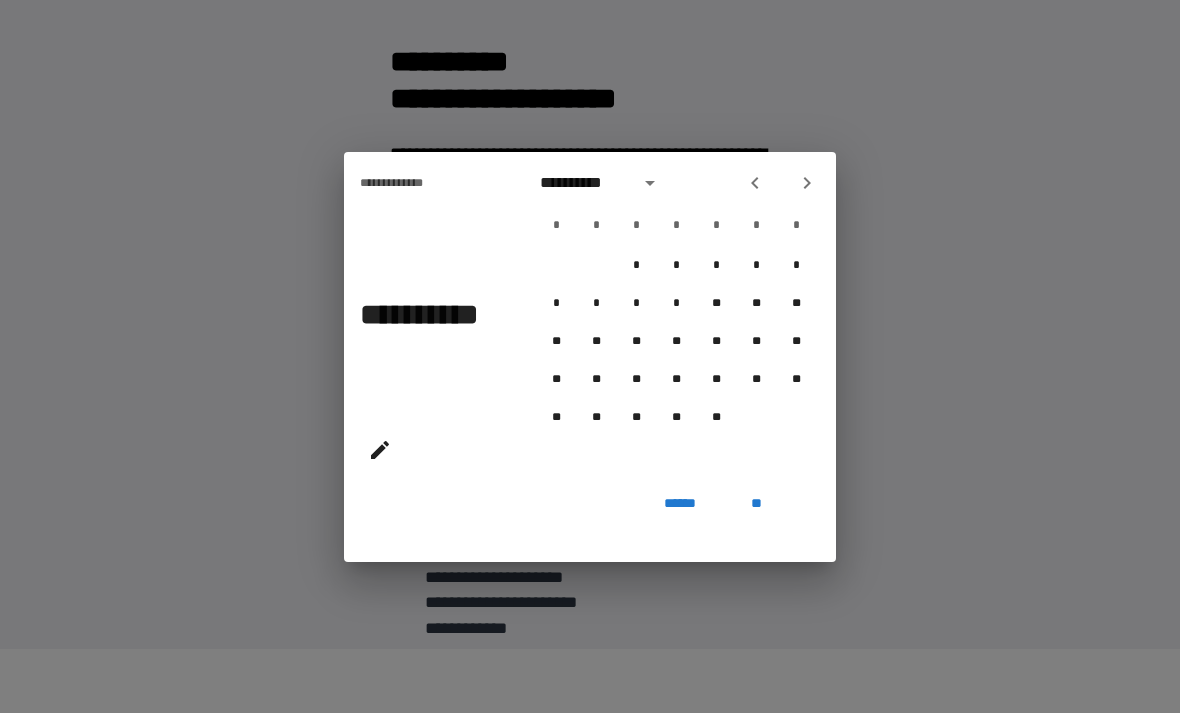click on "**" at bounding box center (756, 504) 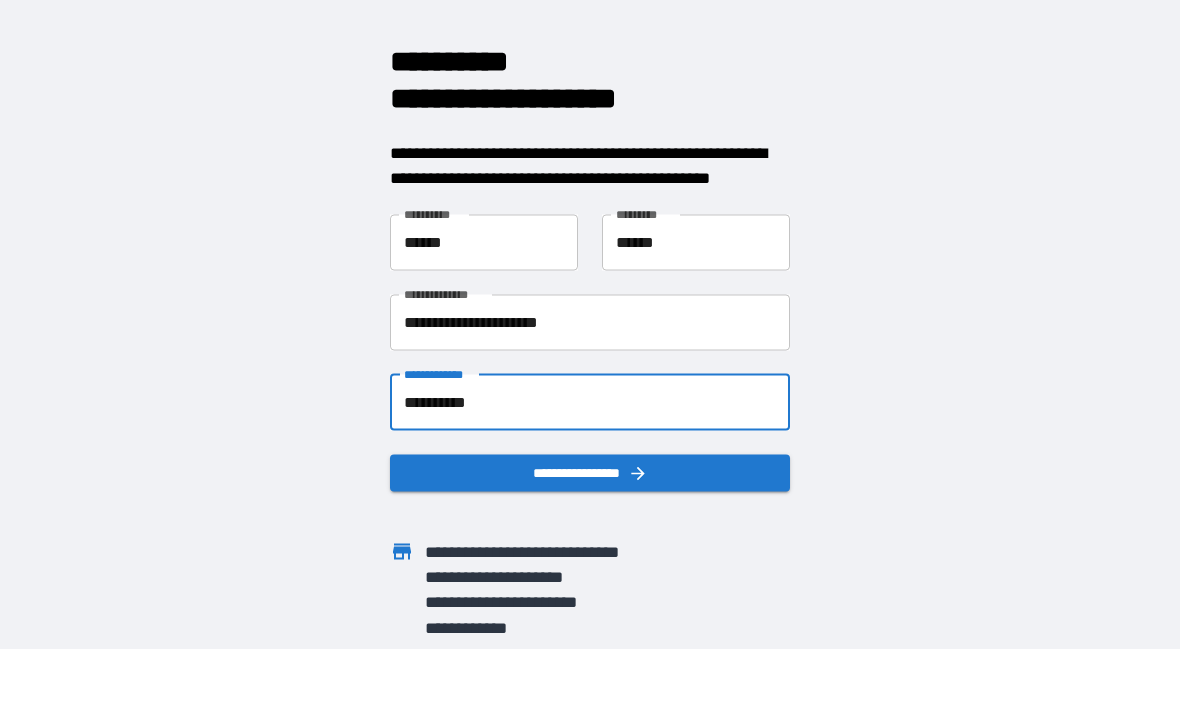 click on "**********" at bounding box center (590, 402) 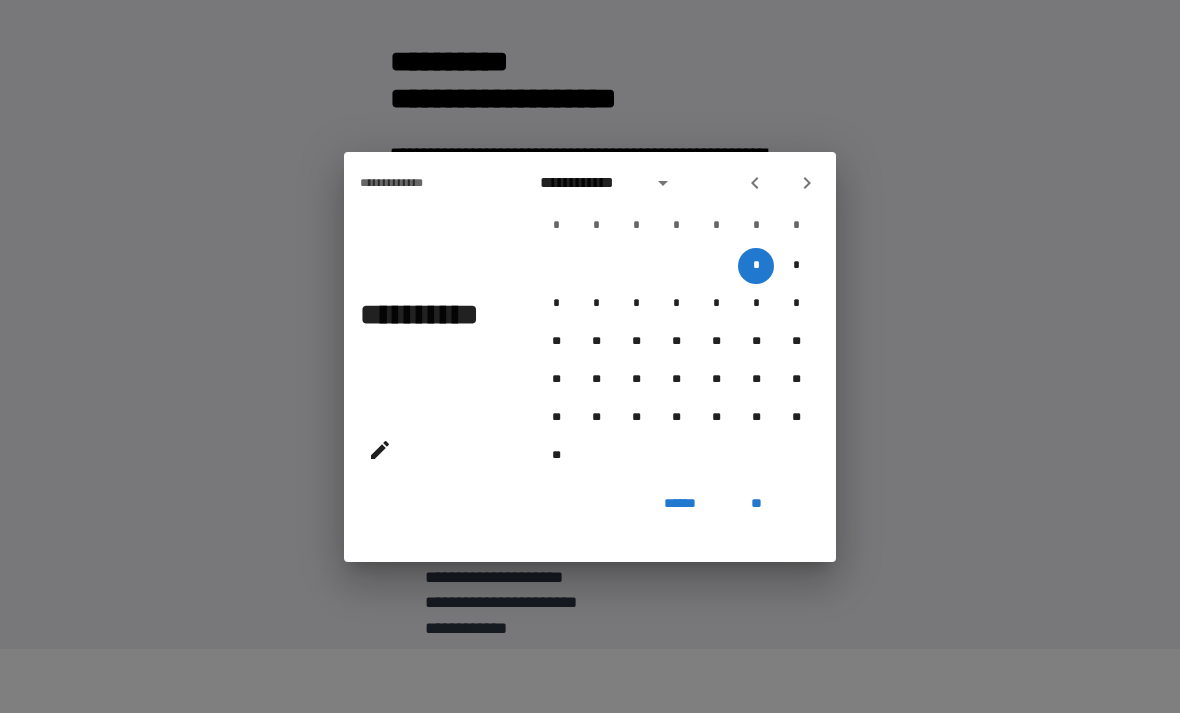 click 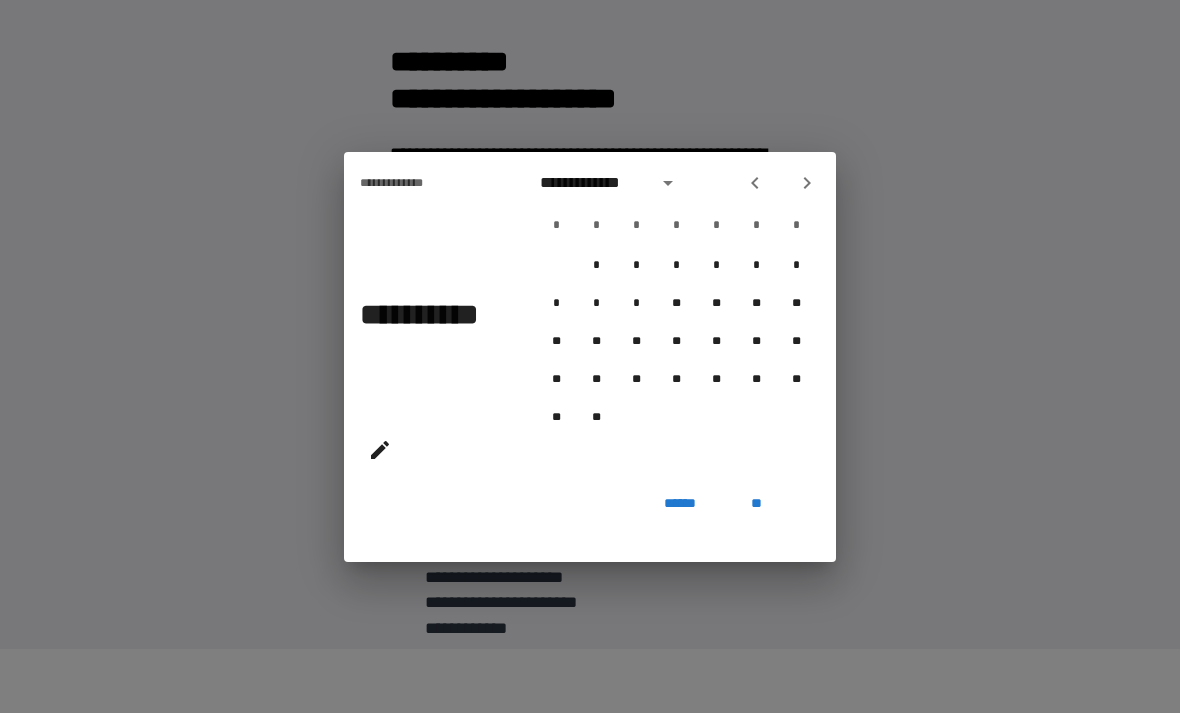 click 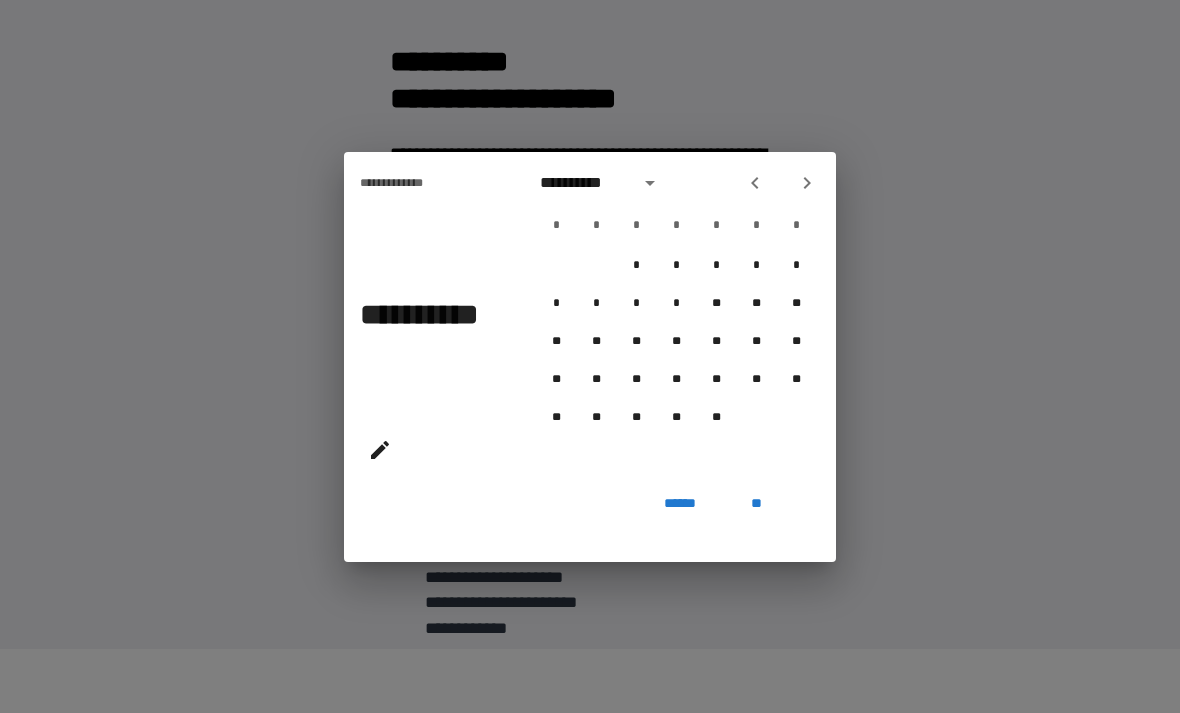 click on "**" at bounding box center [756, 504] 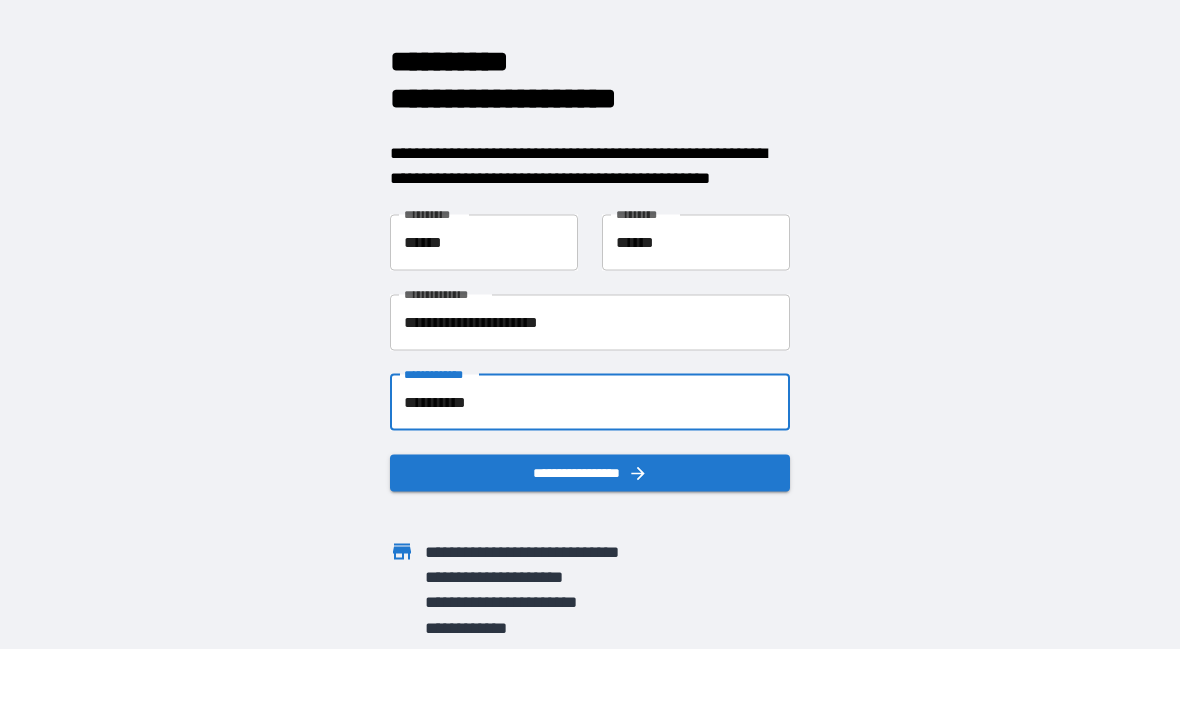 click on "**********" at bounding box center [590, 402] 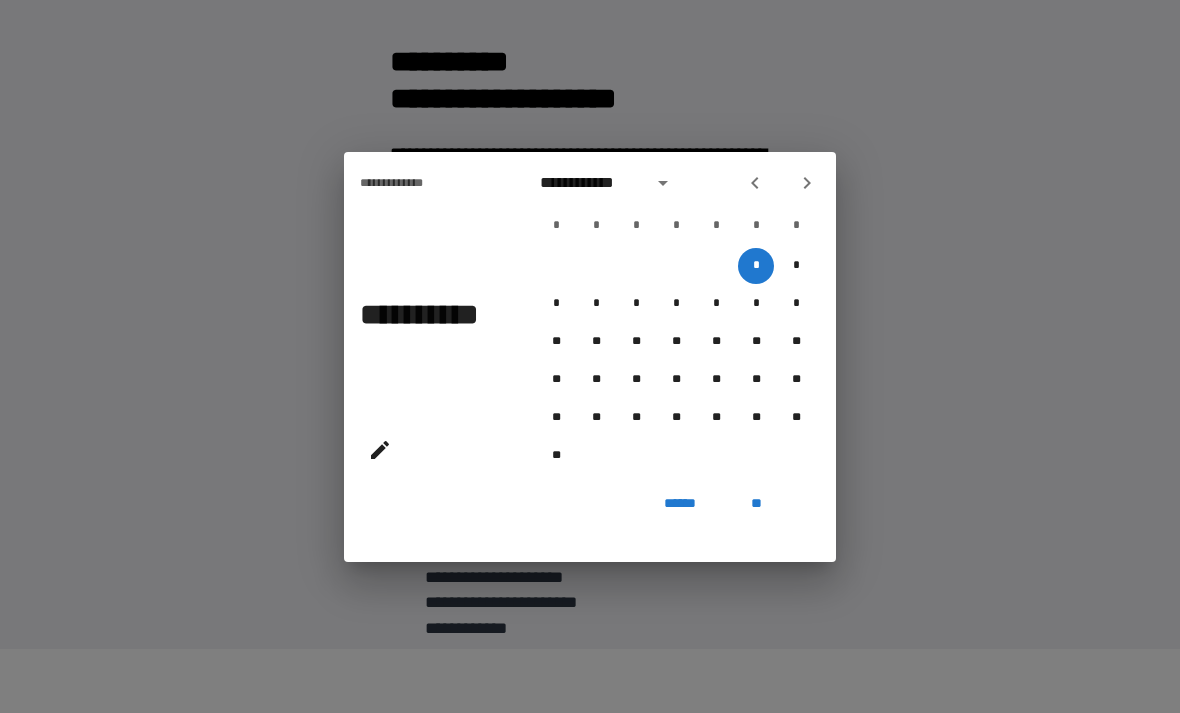 click at bounding box center [807, 183] 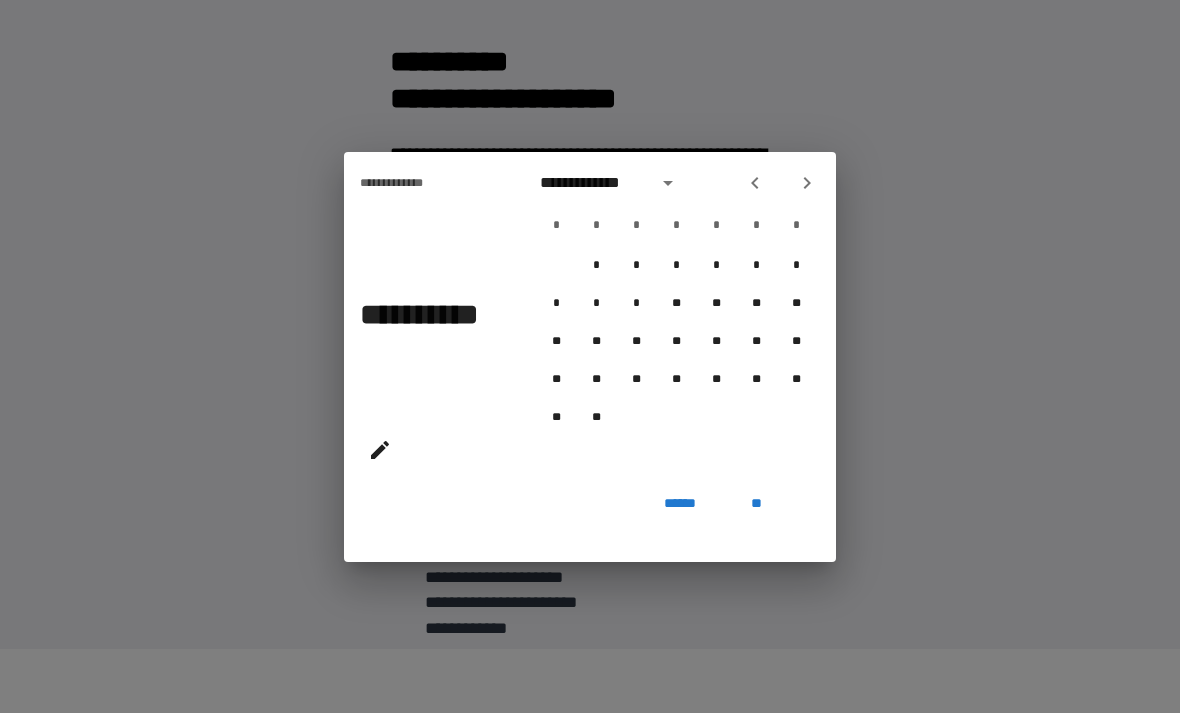 click 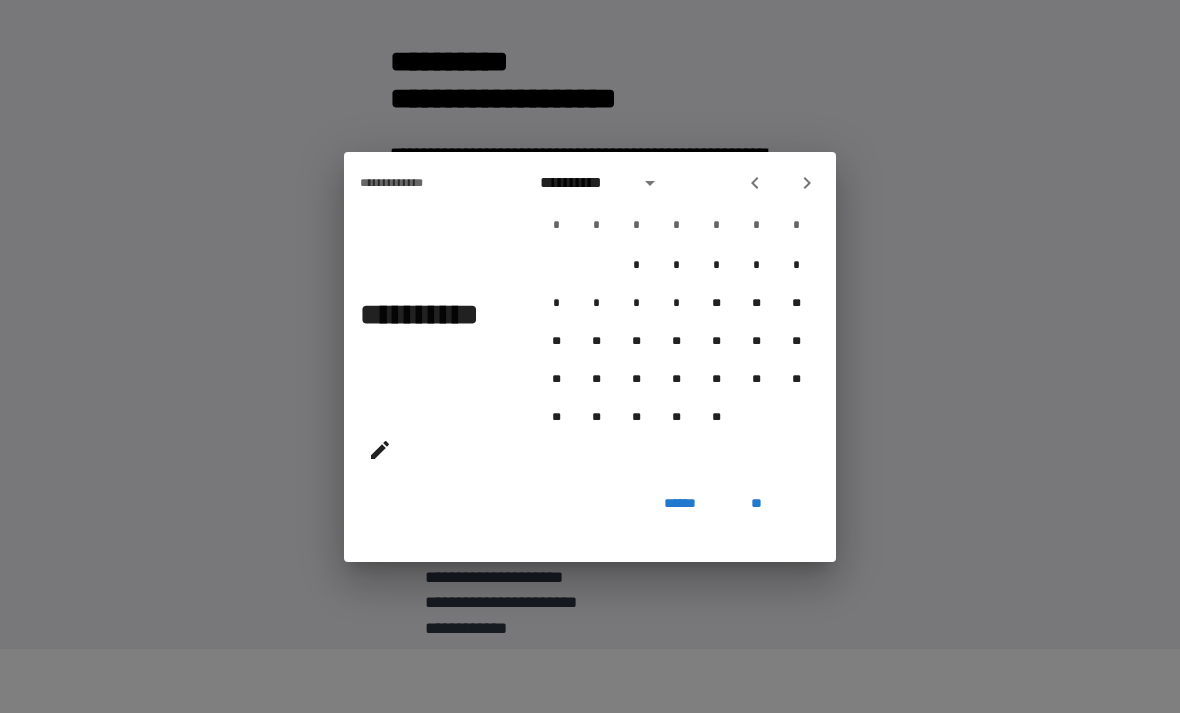 click 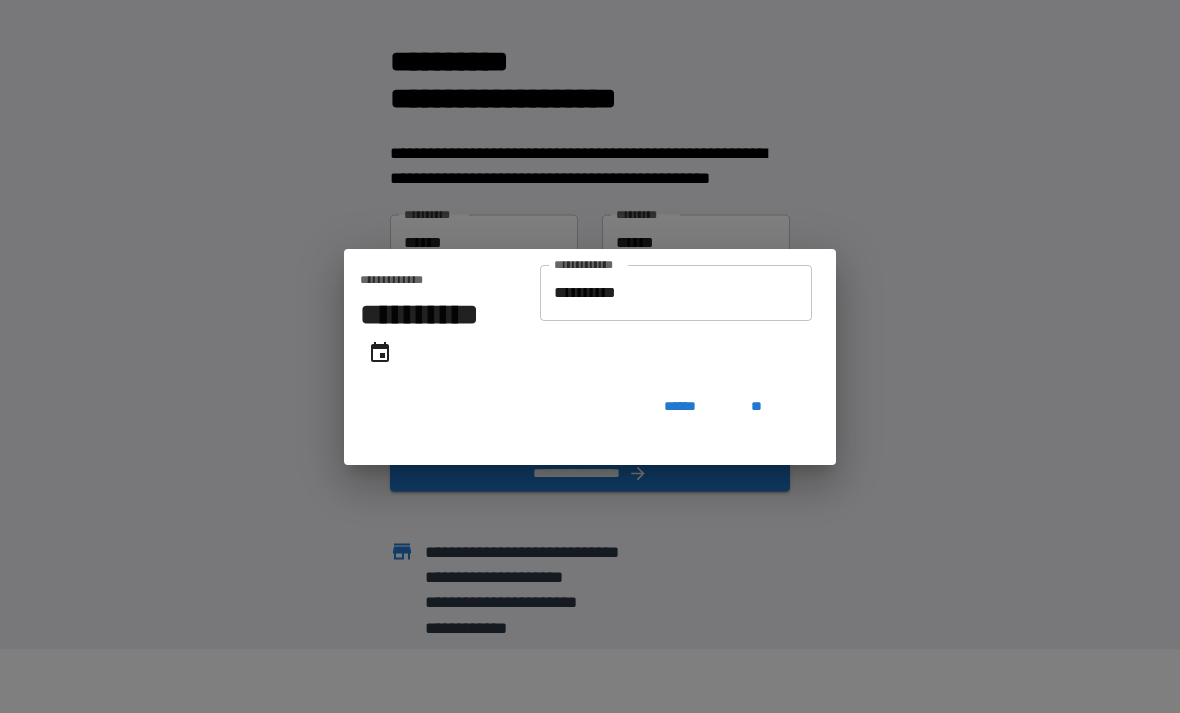 click on "**********" at bounding box center [676, 293] 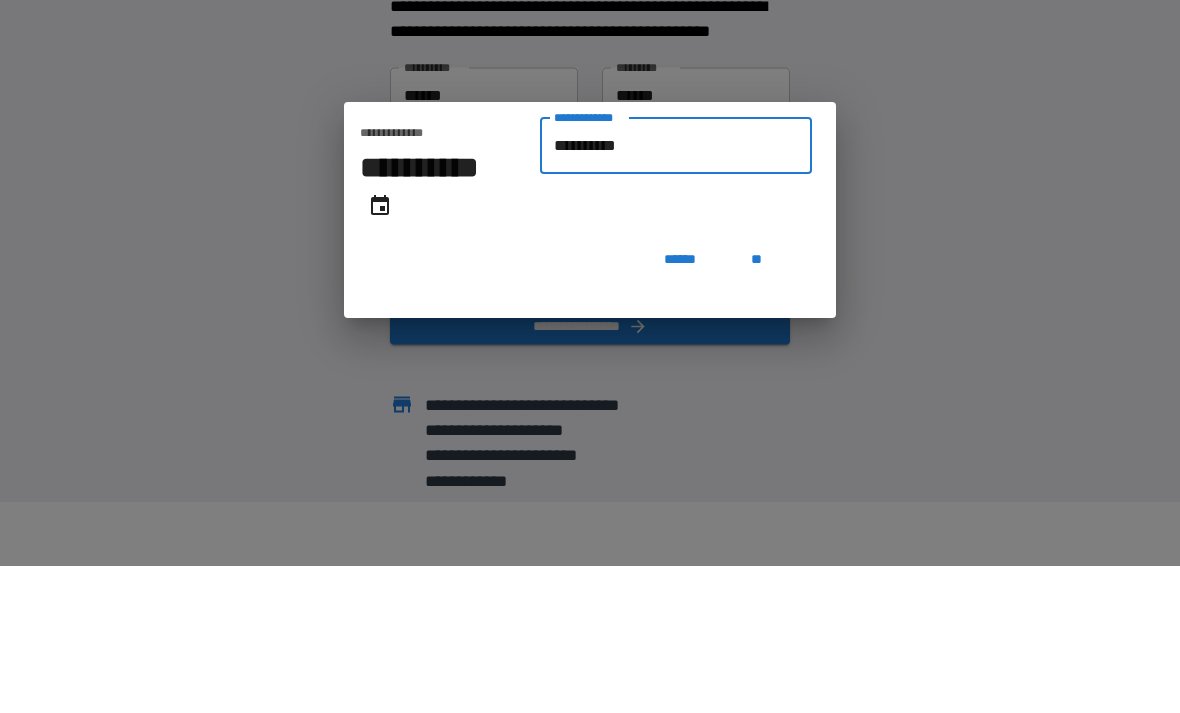 type on "*********" 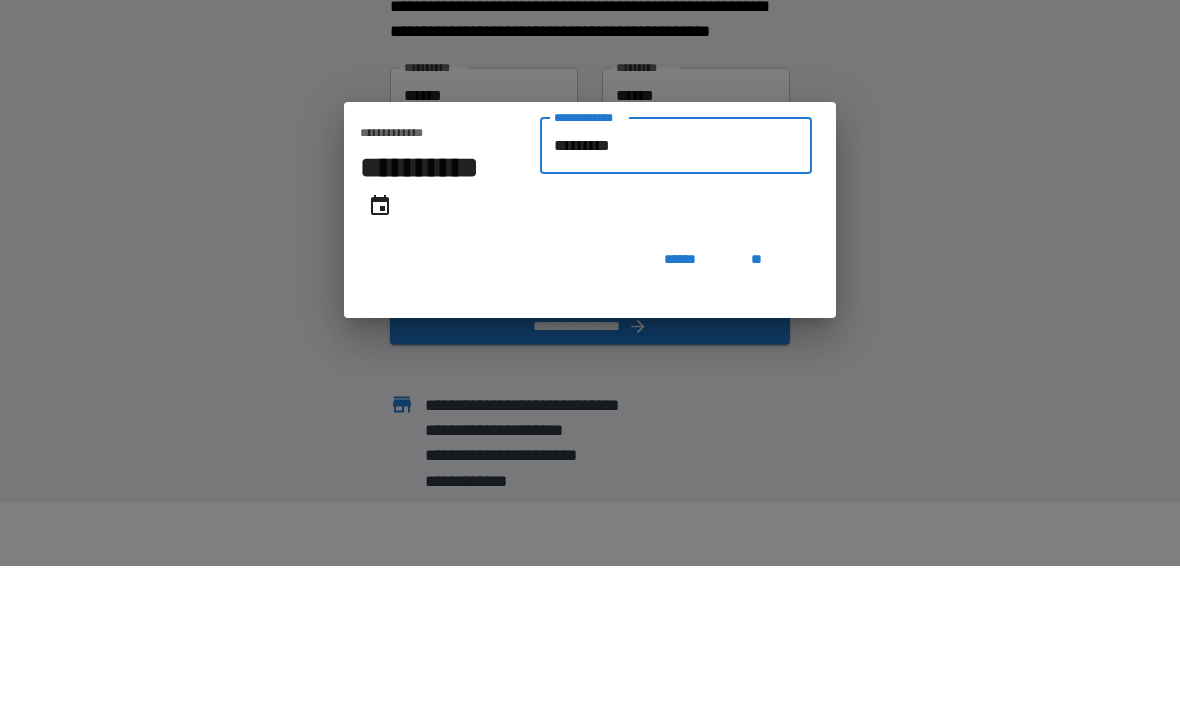 type on "**********" 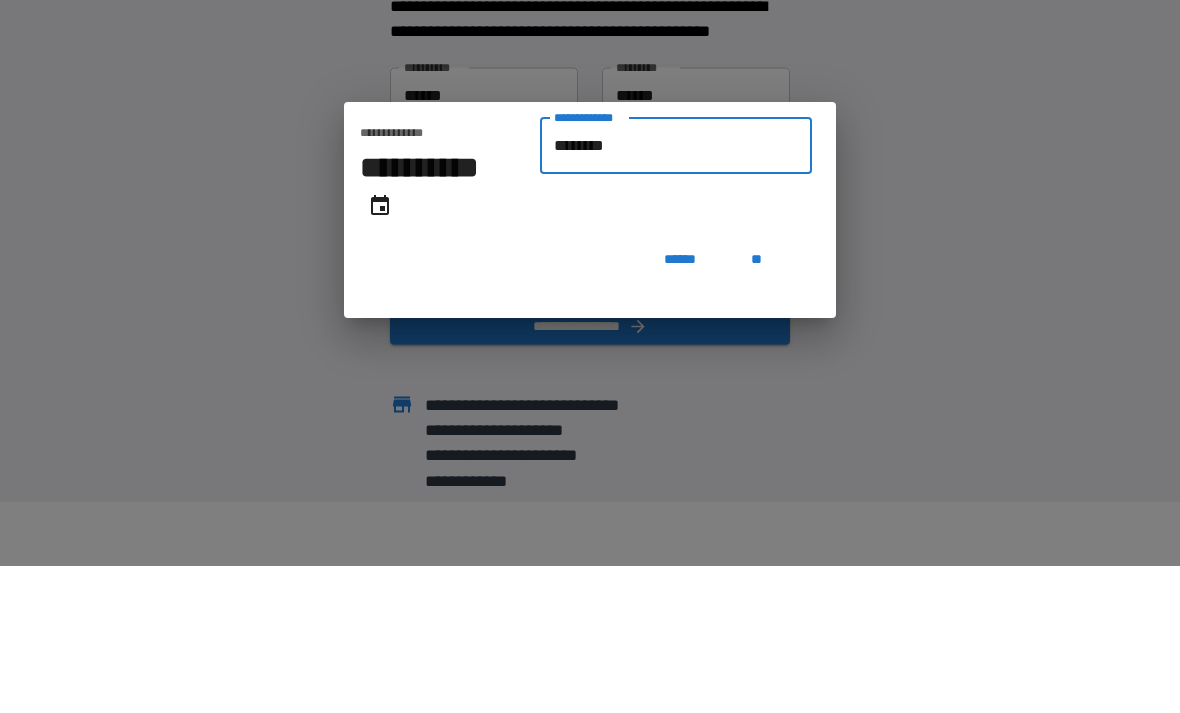 type on "**********" 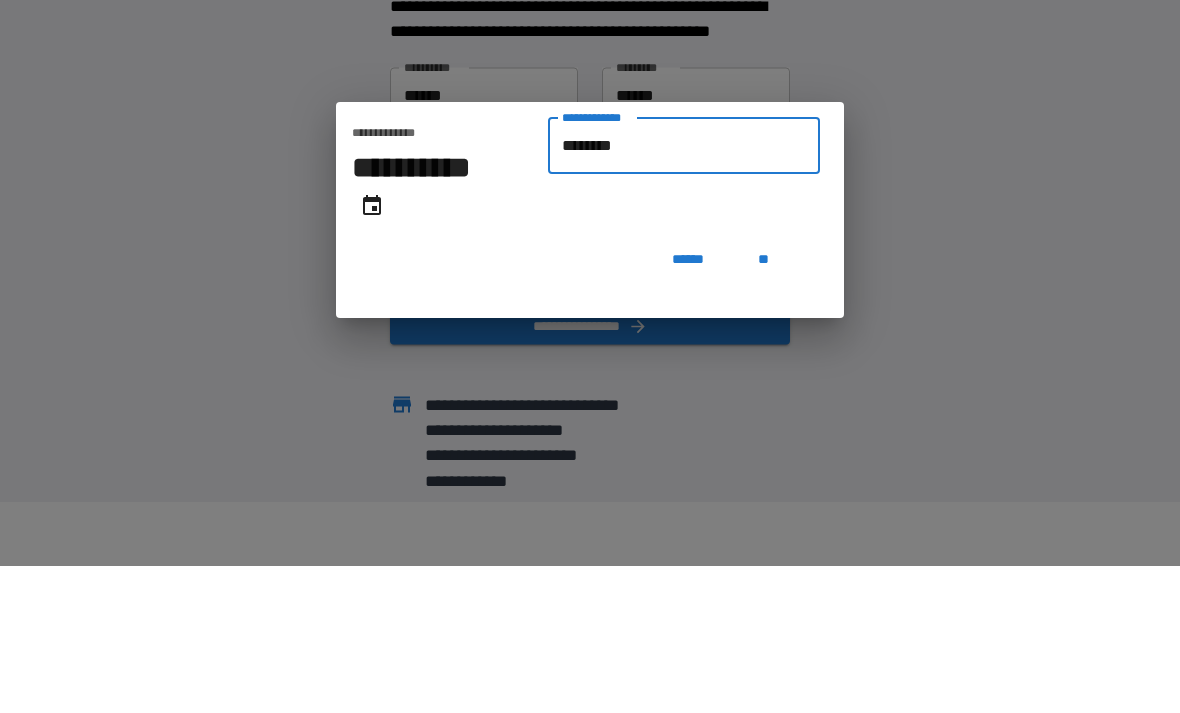 type on "*******" 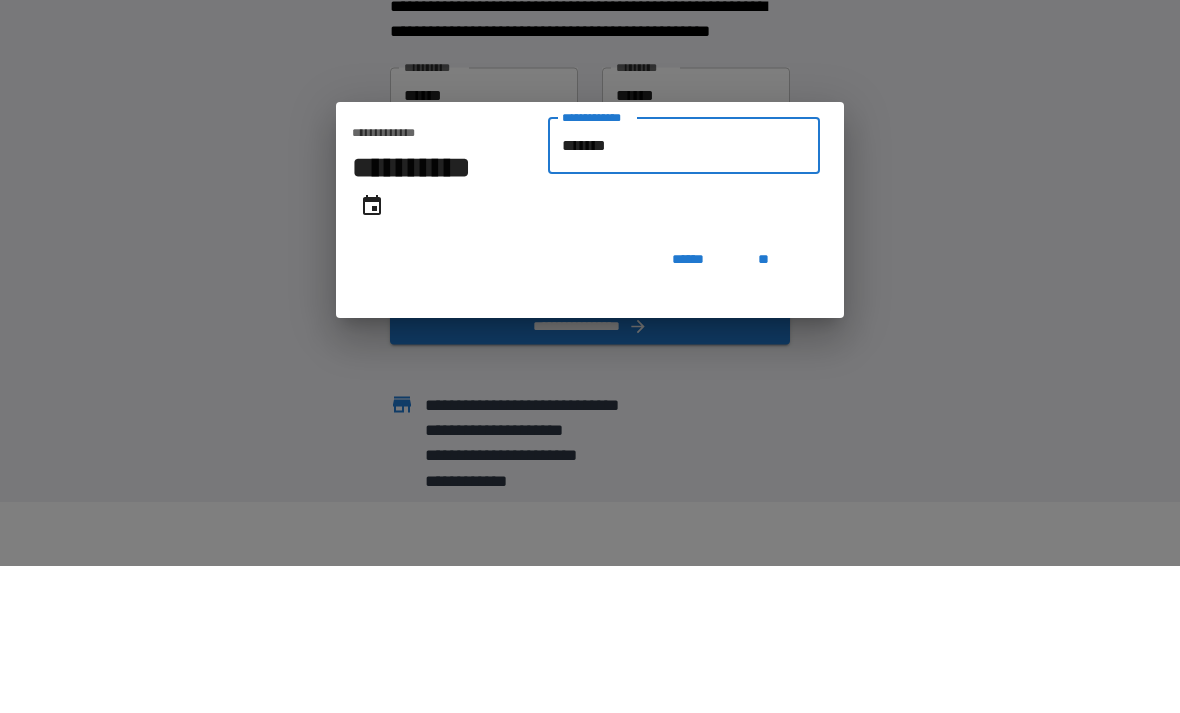 type on "**********" 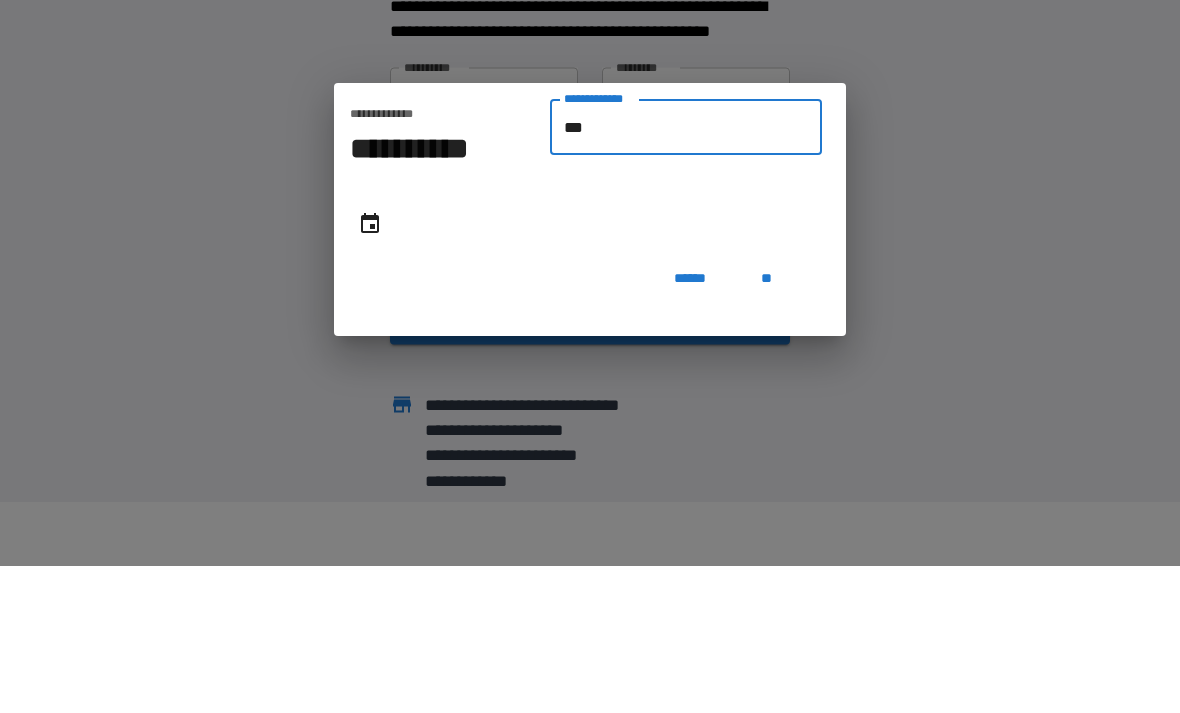 type on "*" 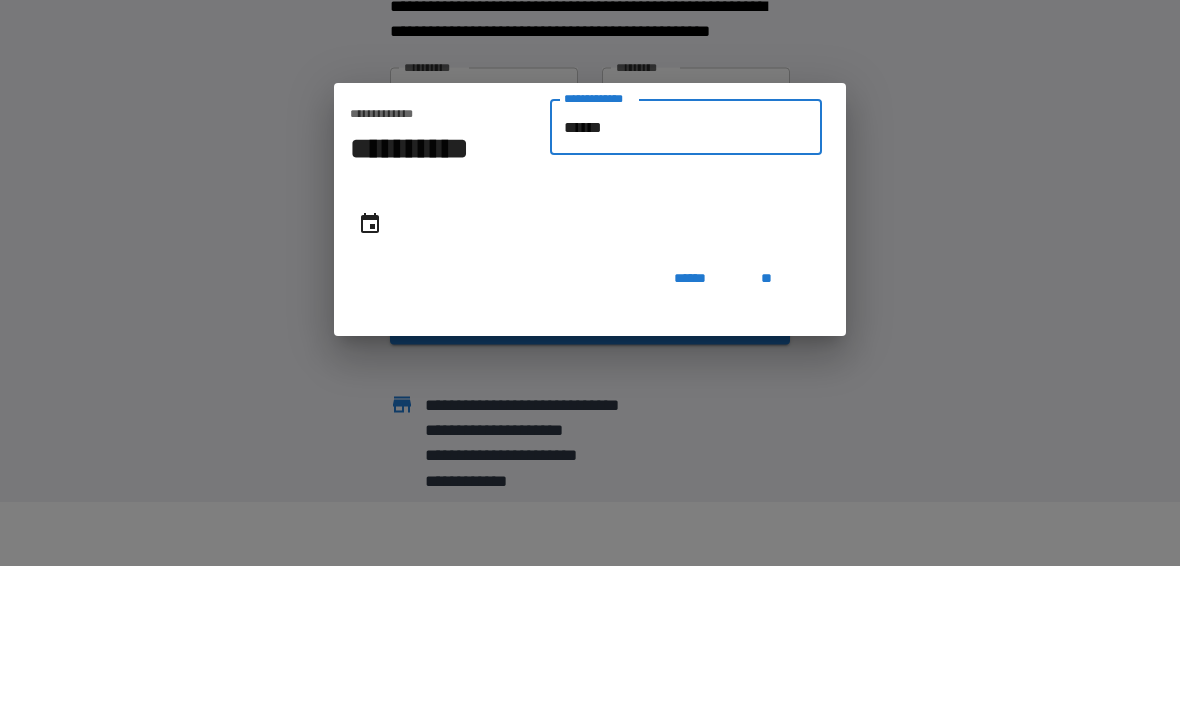 type on "*******" 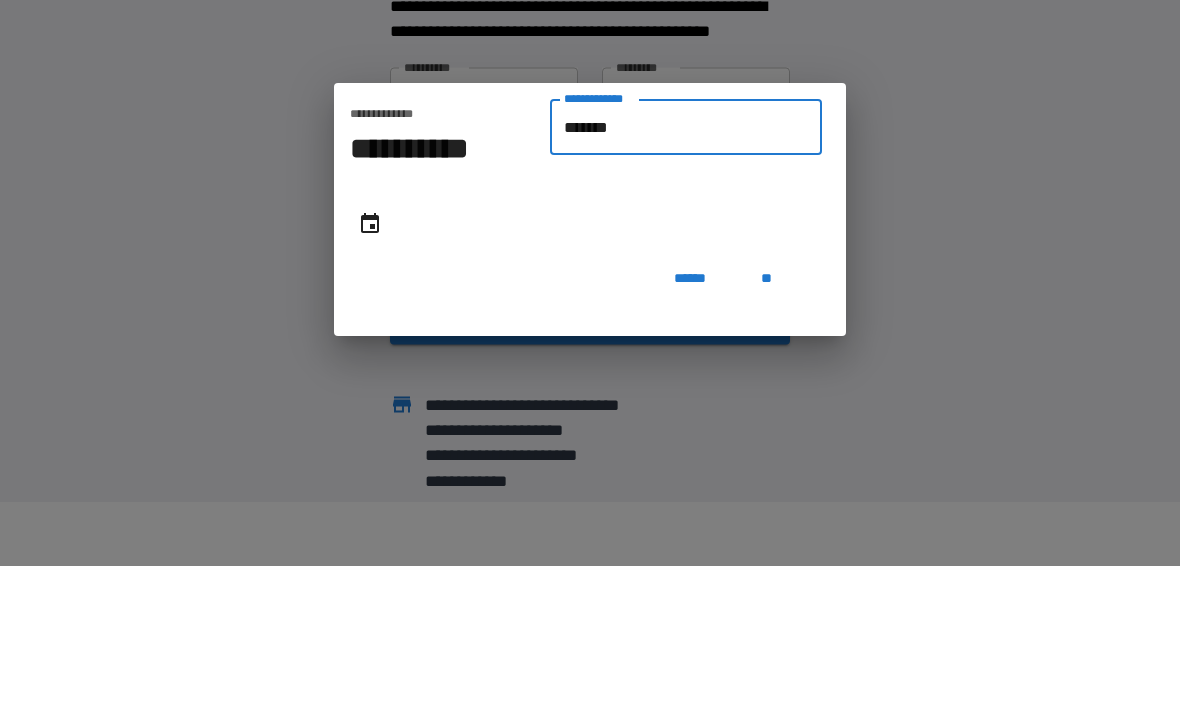 type on "**********" 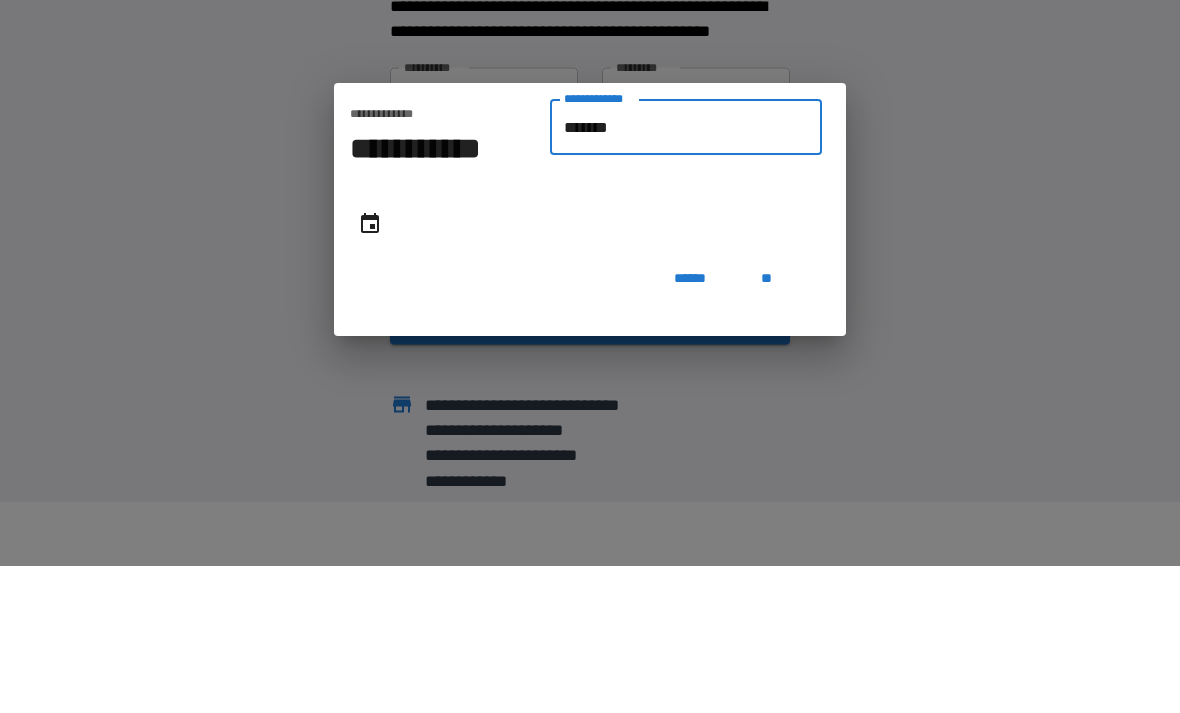 type on "********" 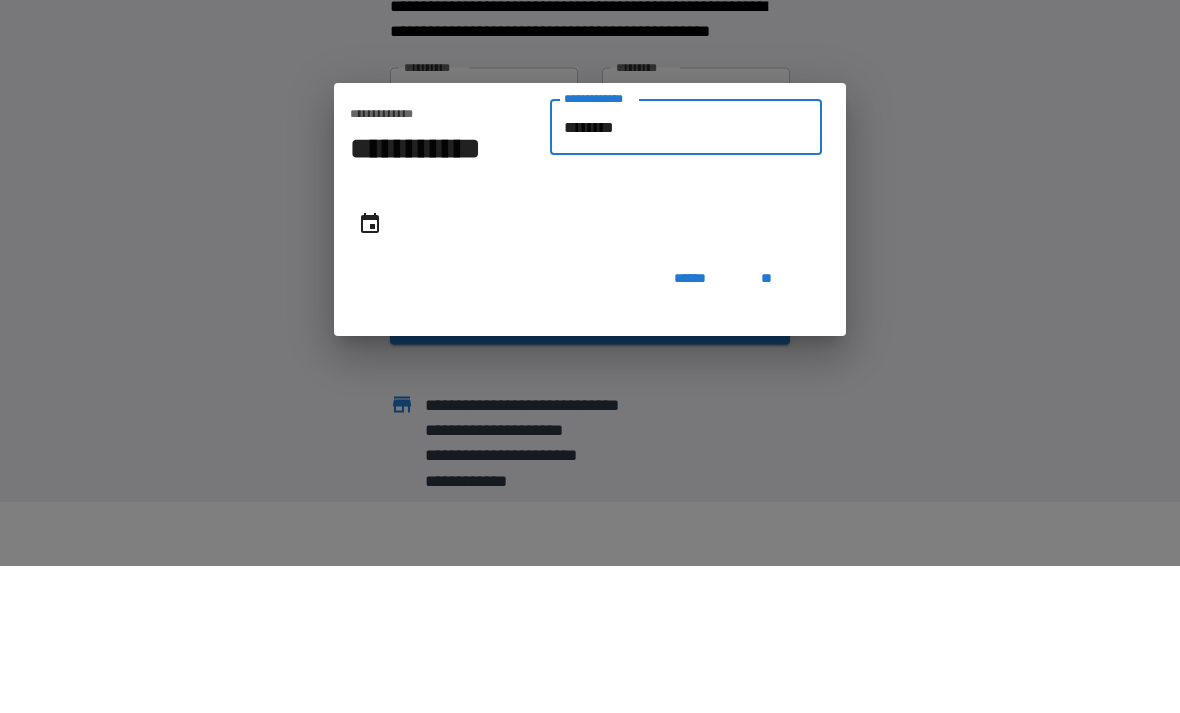 type on "**********" 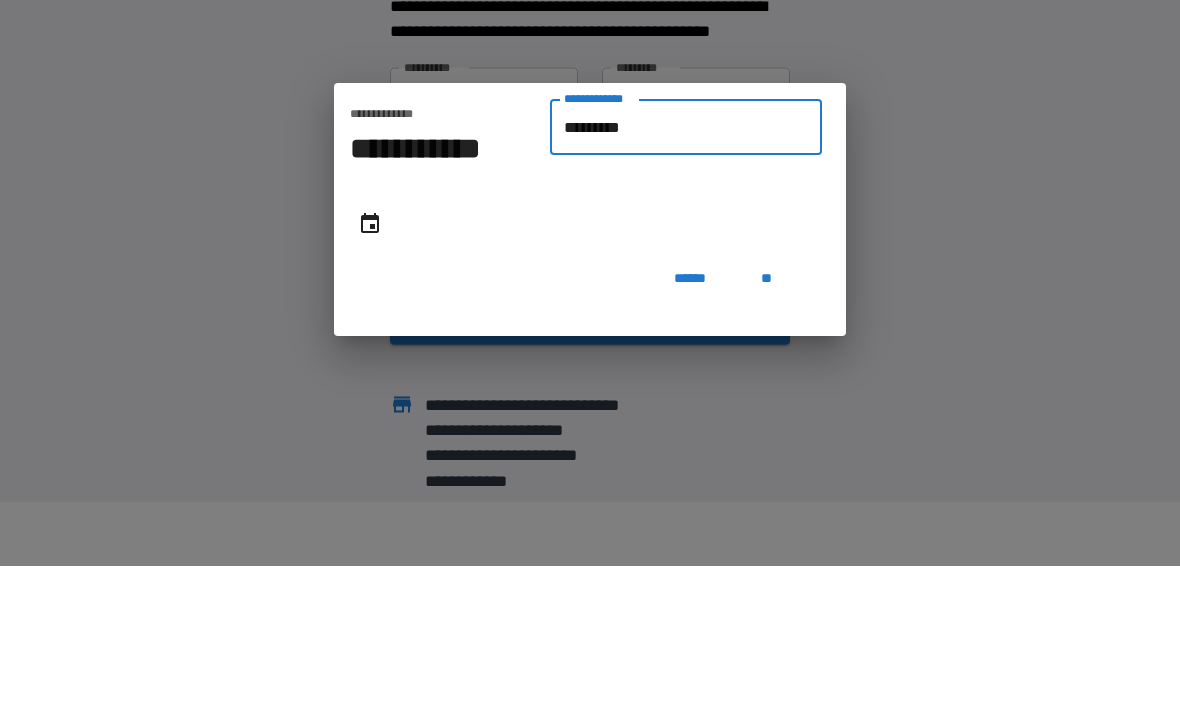 type on "**********" 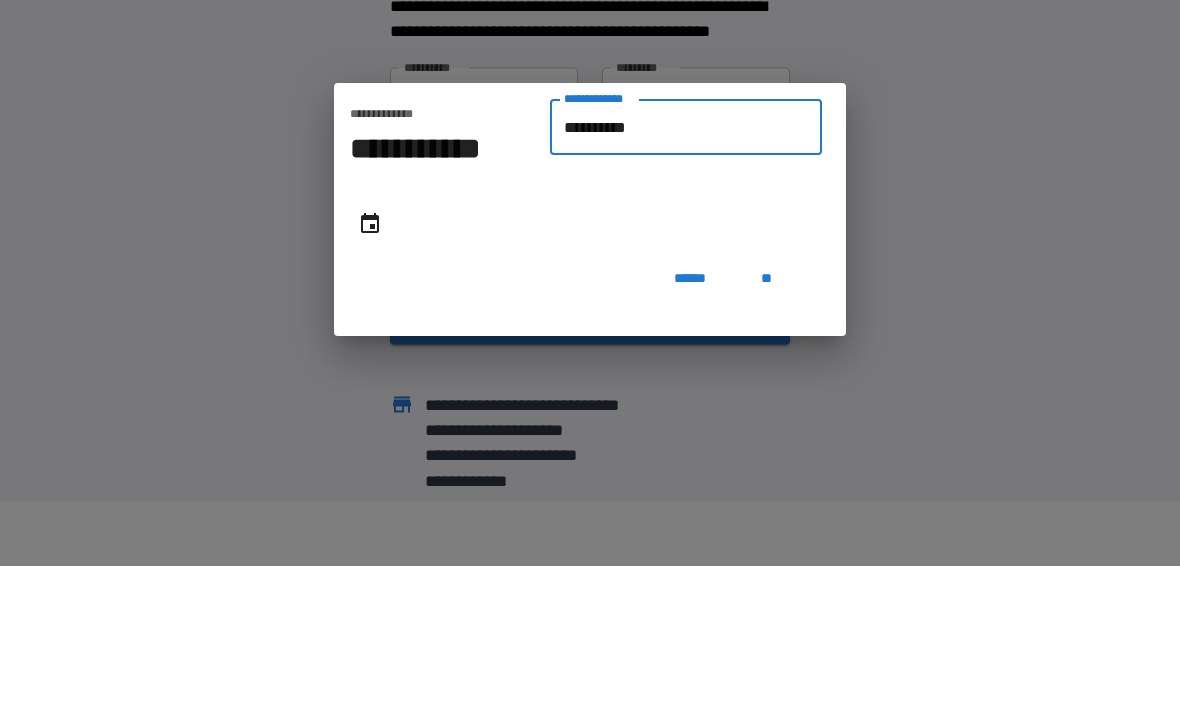 type on "**********" 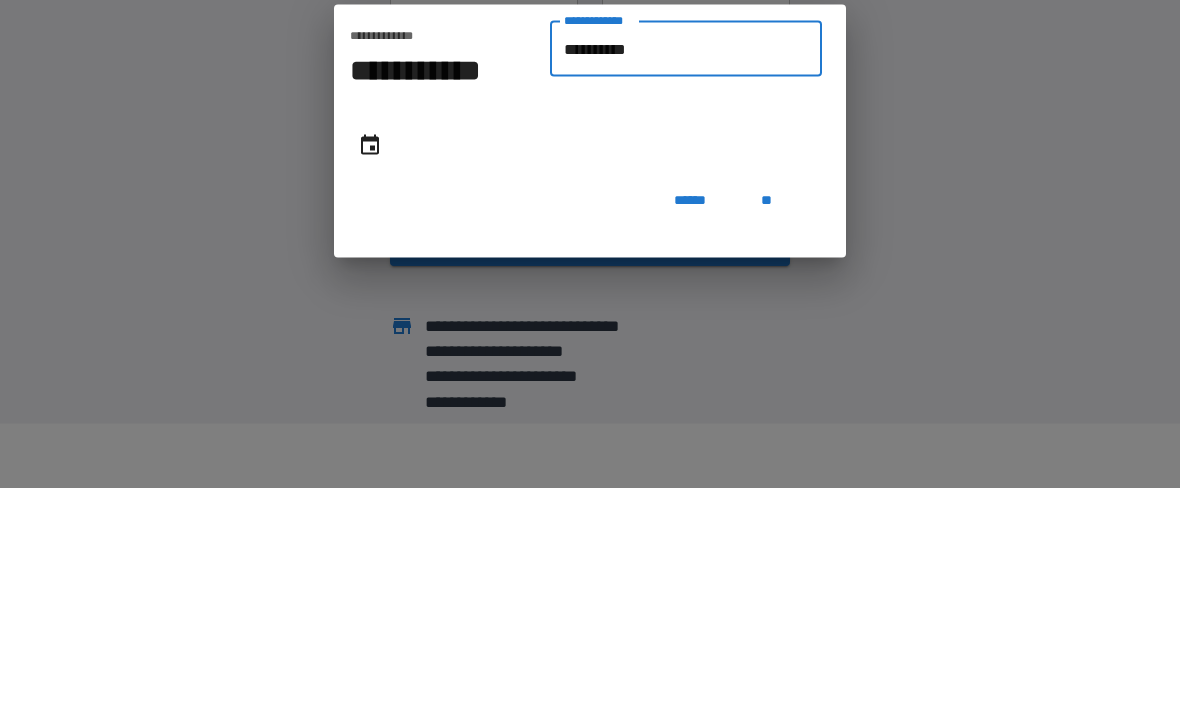 type on "**********" 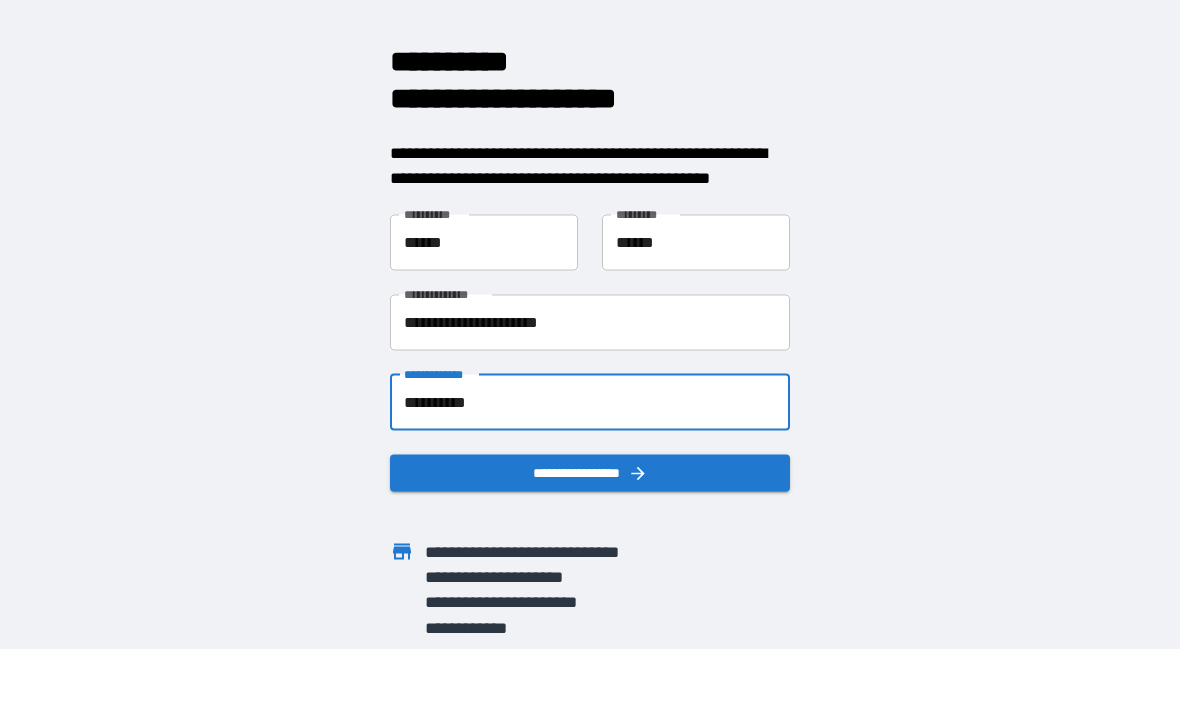 click on "**********" at bounding box center (590, 472) 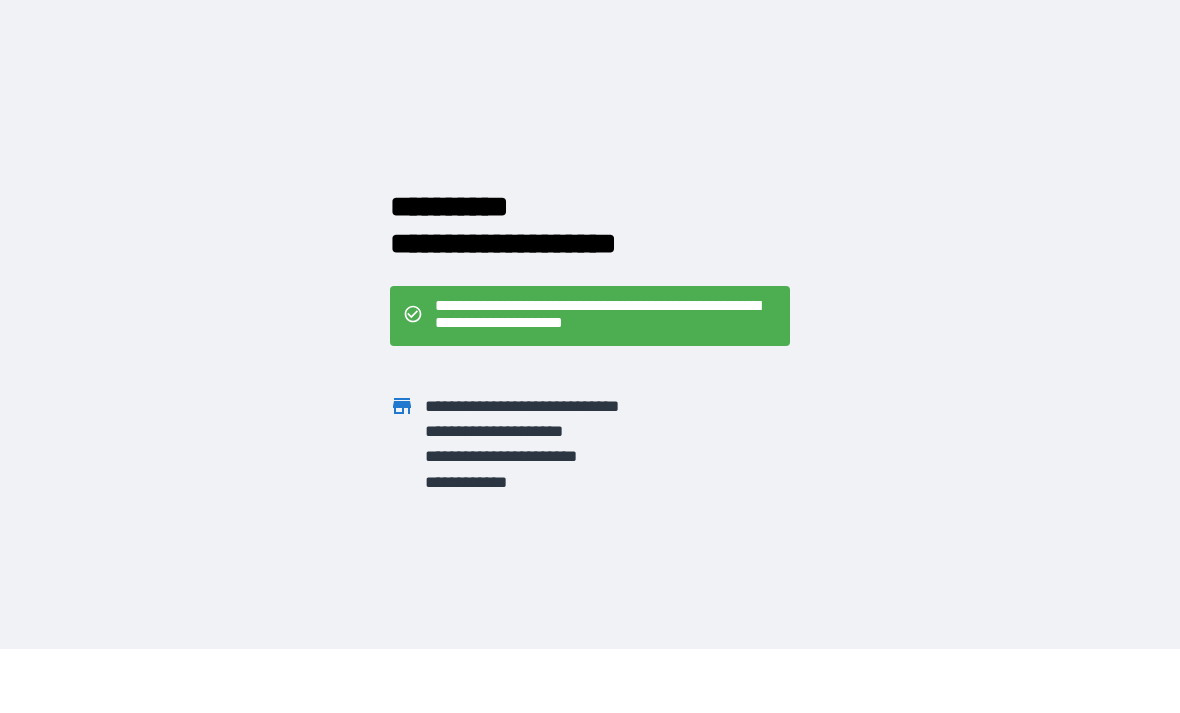 click on "**********" at bounding box center [606, 316] 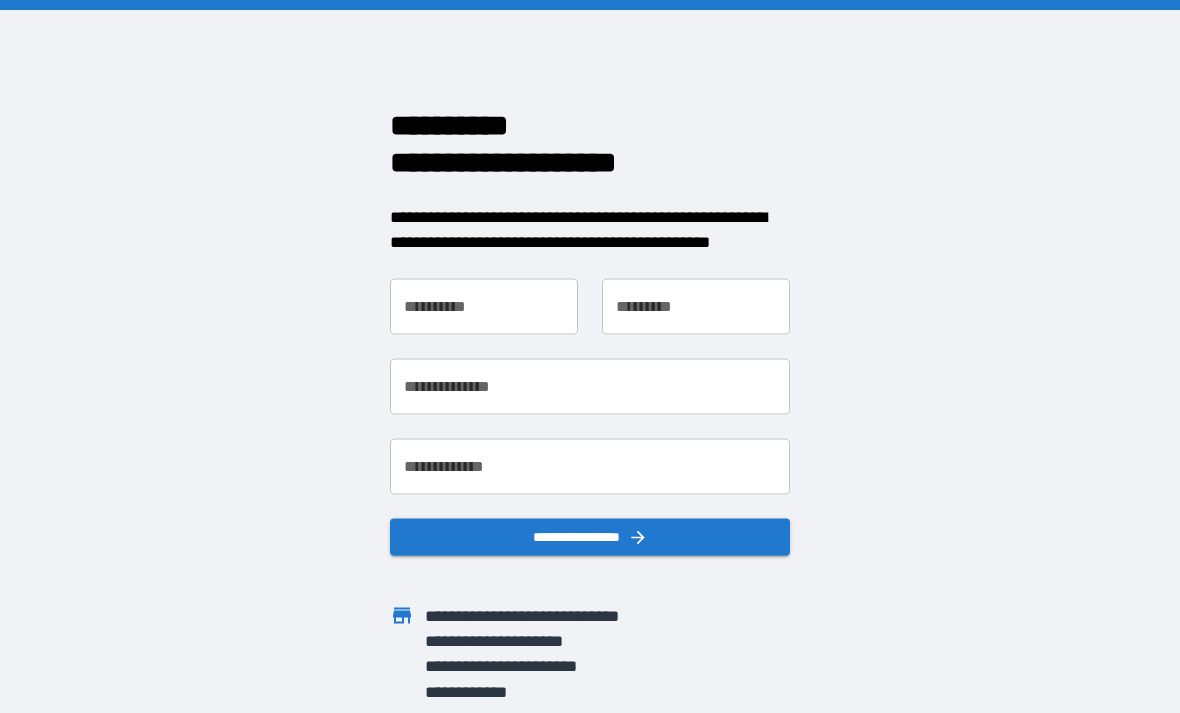 scroll, scrollTop: 0, scrollLeft: 0, axis: both 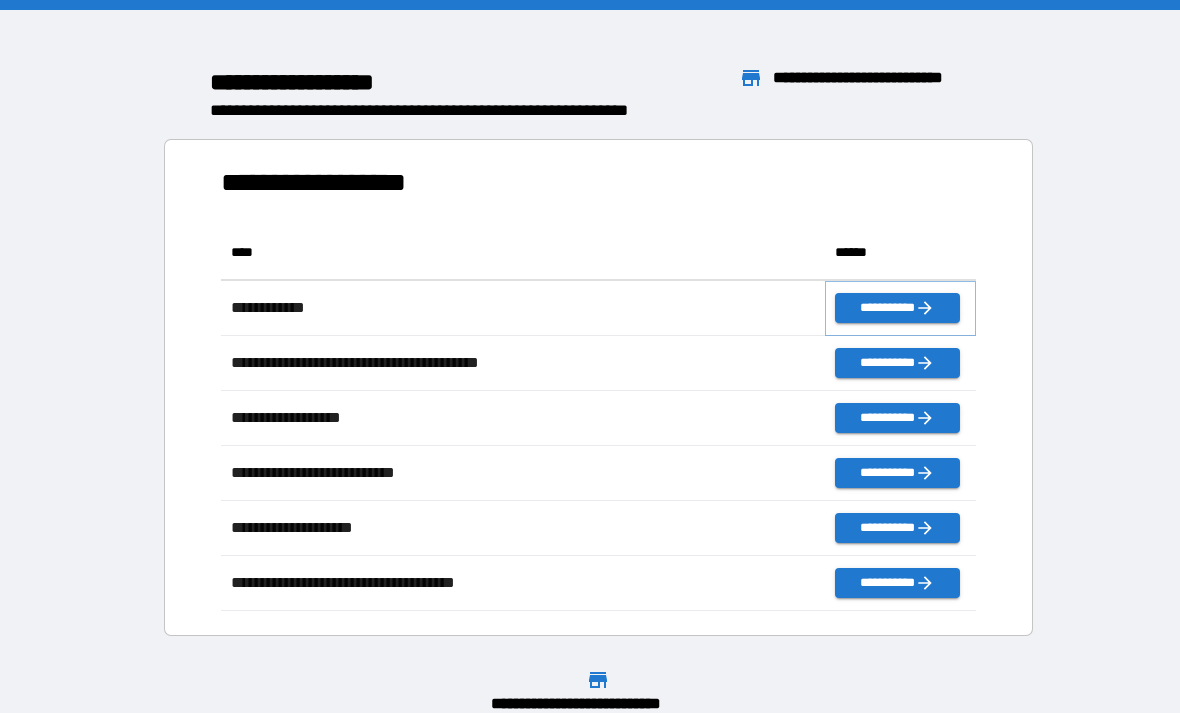 click on "**********" at bounding box center [897, 308] 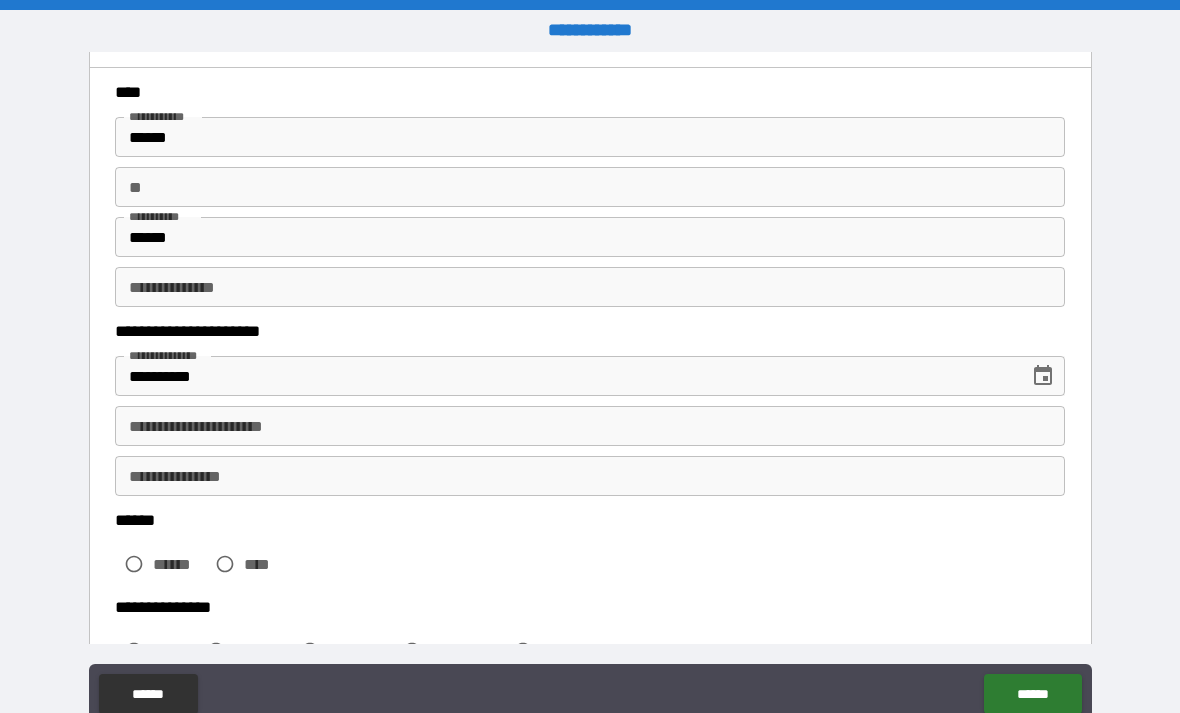 scroll, scrollTop: 86, scrollLeft: 0, axis: vertical 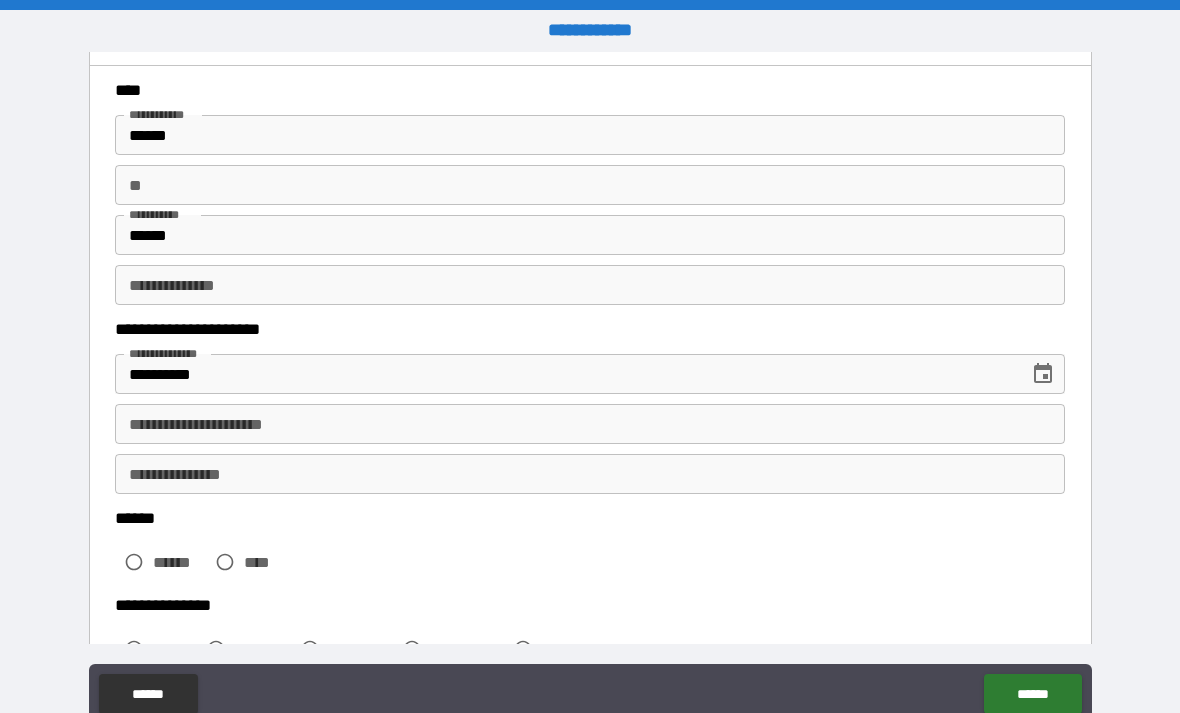 click on "**********" at bounding box center [590, 285] 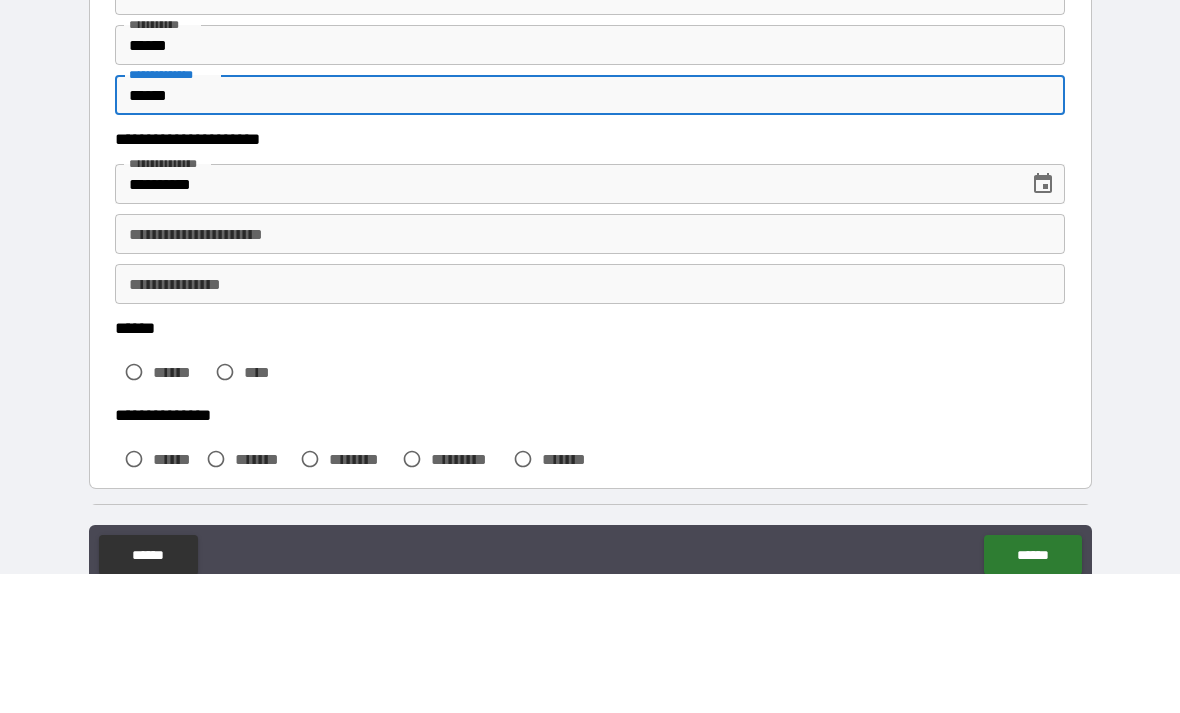 scroll, scrollTop: 154, scrollLeft: 0, axis: vertical 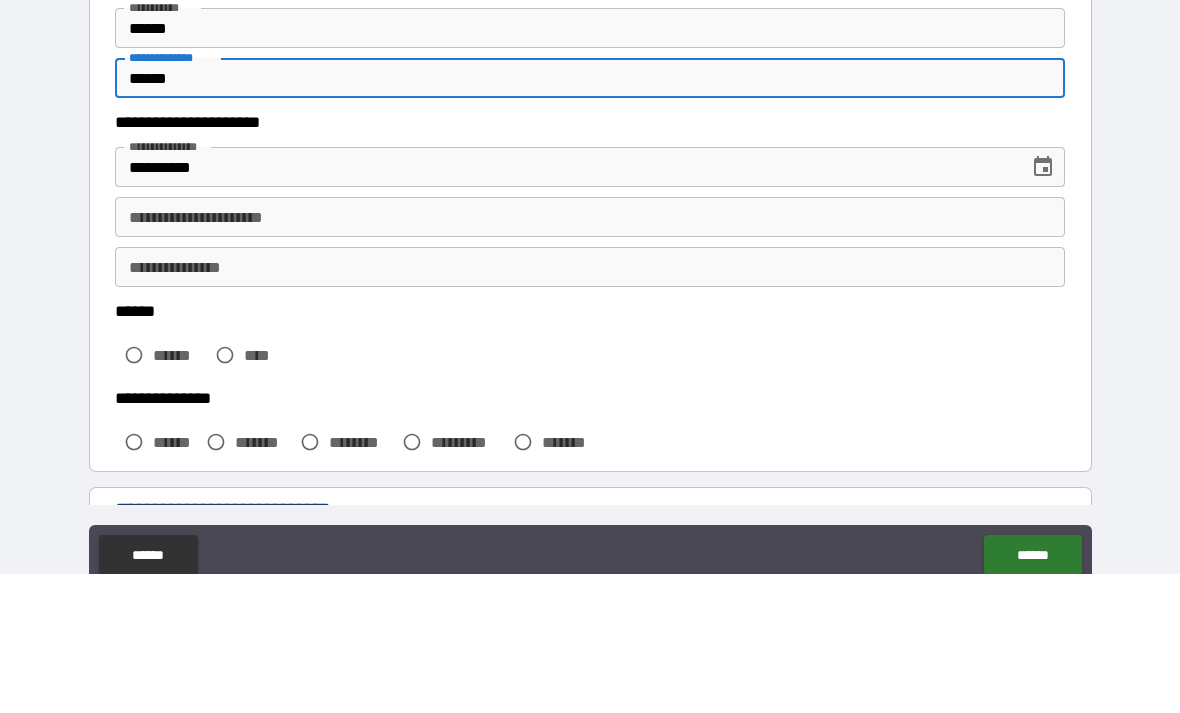 type on "******" 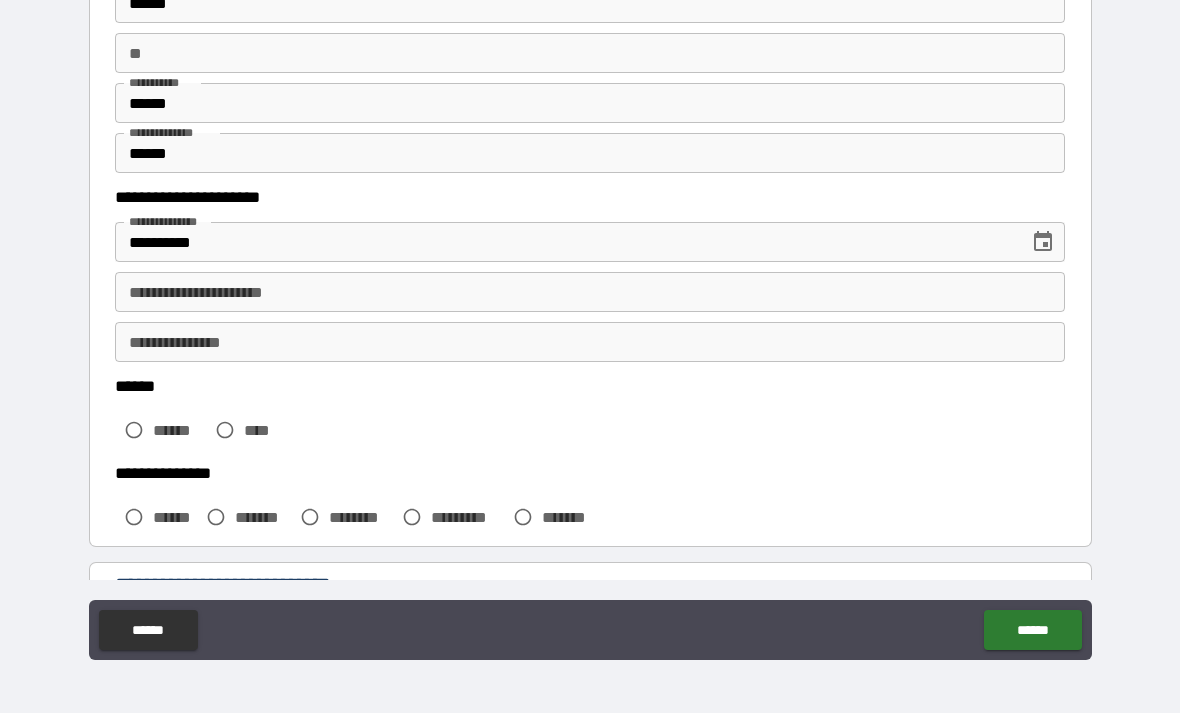 click on "**********" at bounding box center [590, 197] 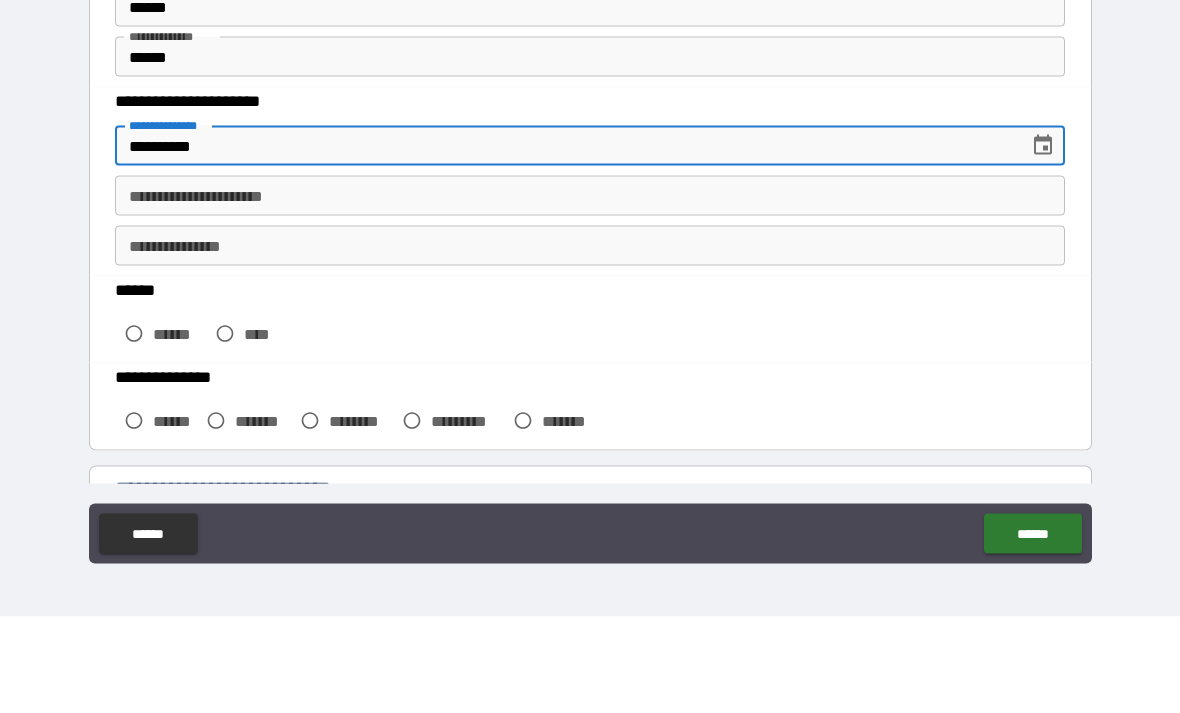 click on "**********" at bounding box center (590, 292) 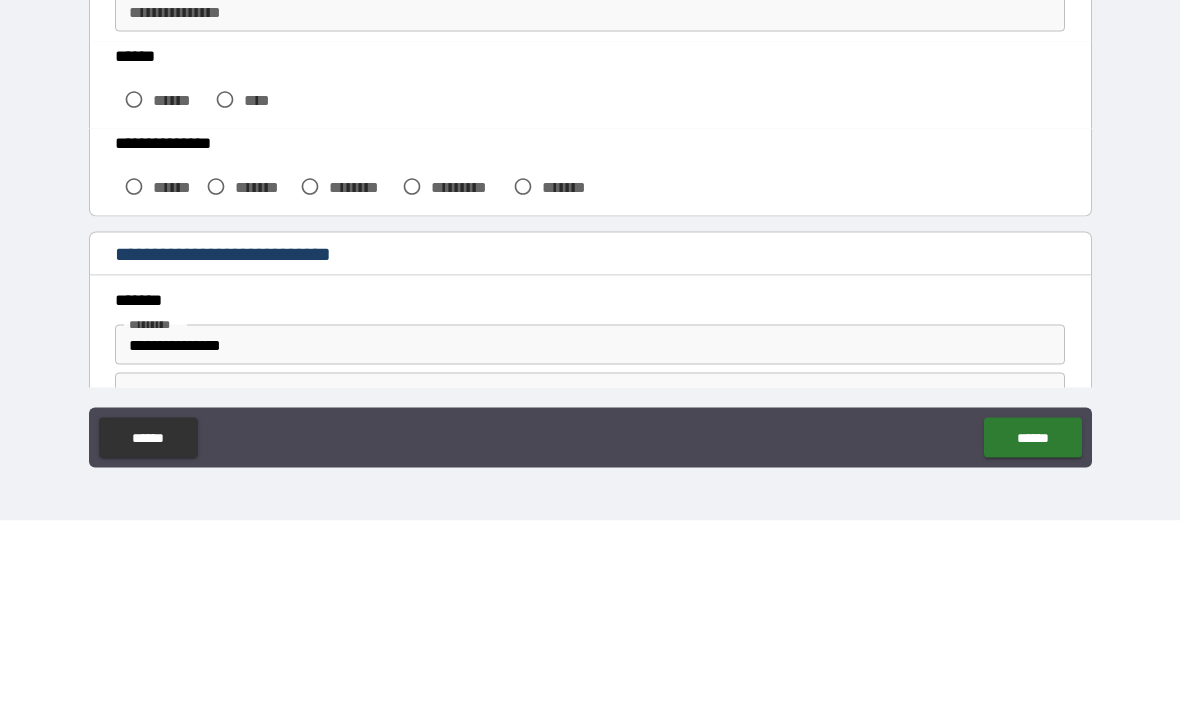 scroll, scrollTop: 293, scrollLeft: 0, axis: vertical 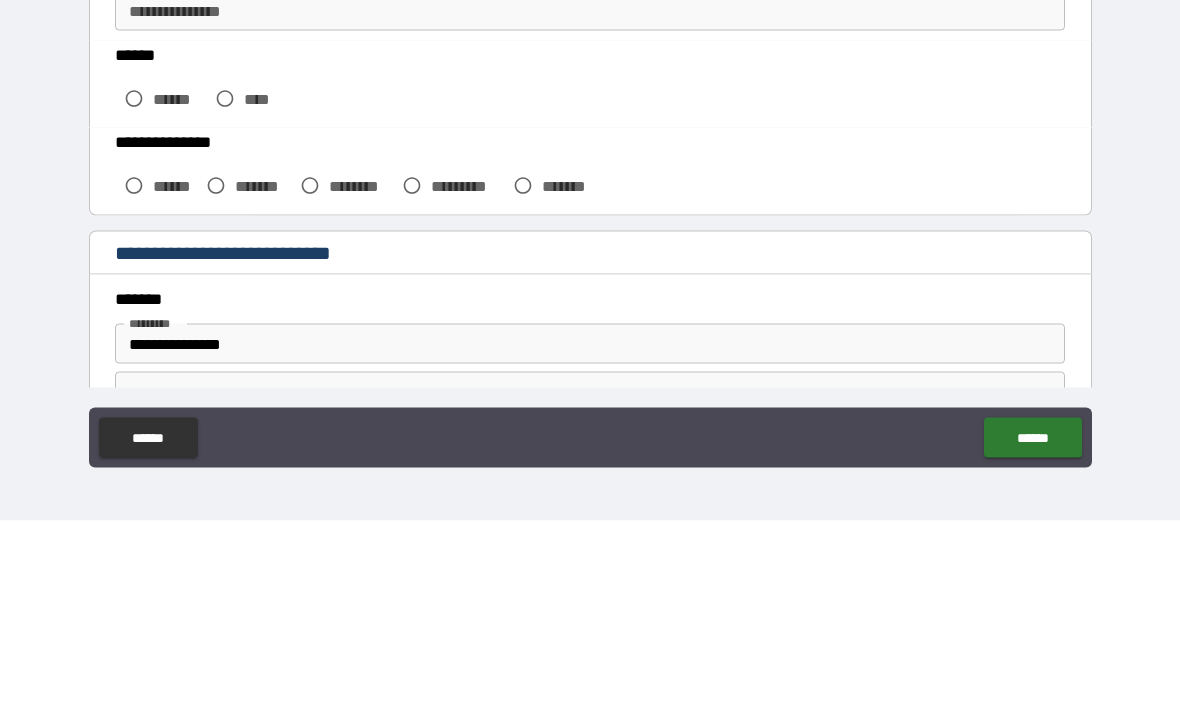 type on "**********" 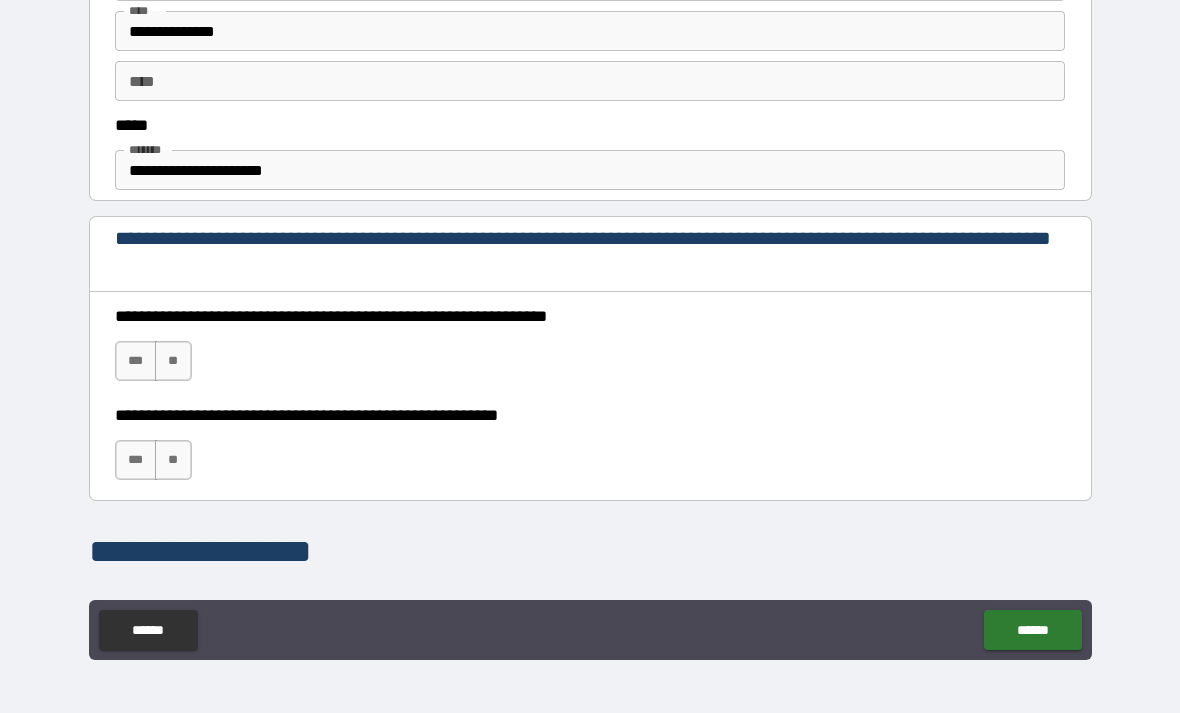 scroll, scrollTop: 1131, scrollLeft: 0, axis: vertical 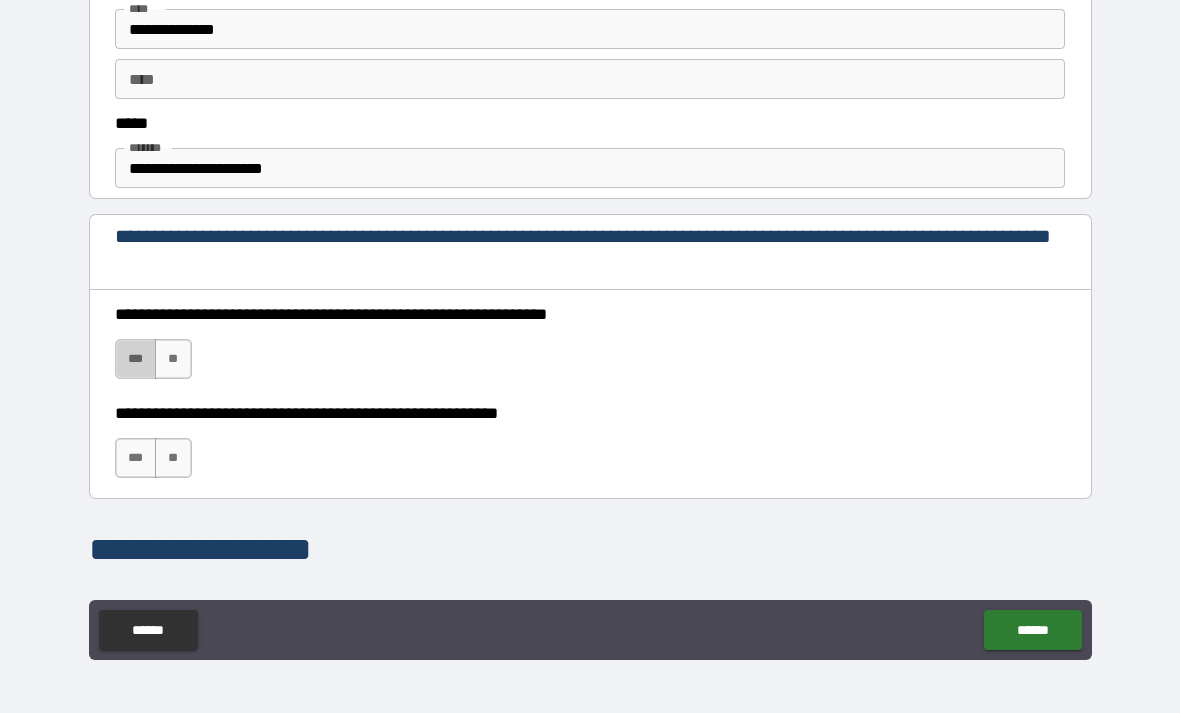 click on "***" at bounding box center [136, 359] 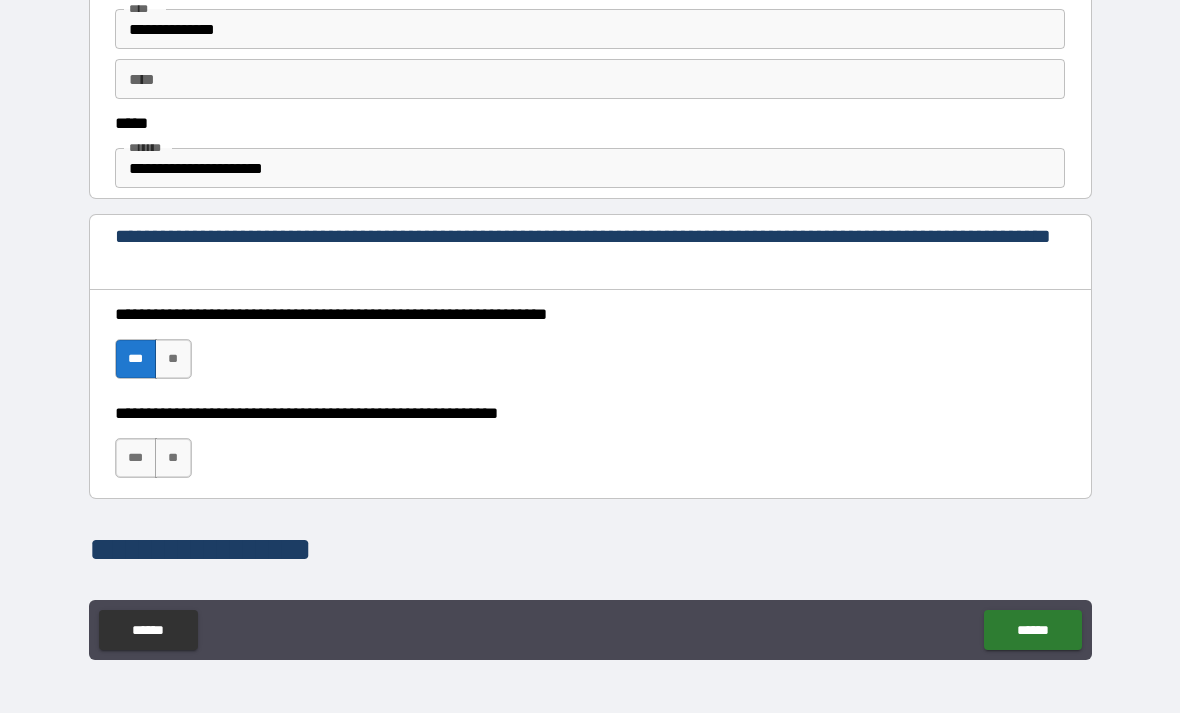 click on "***" at bounding box center (136, 458) 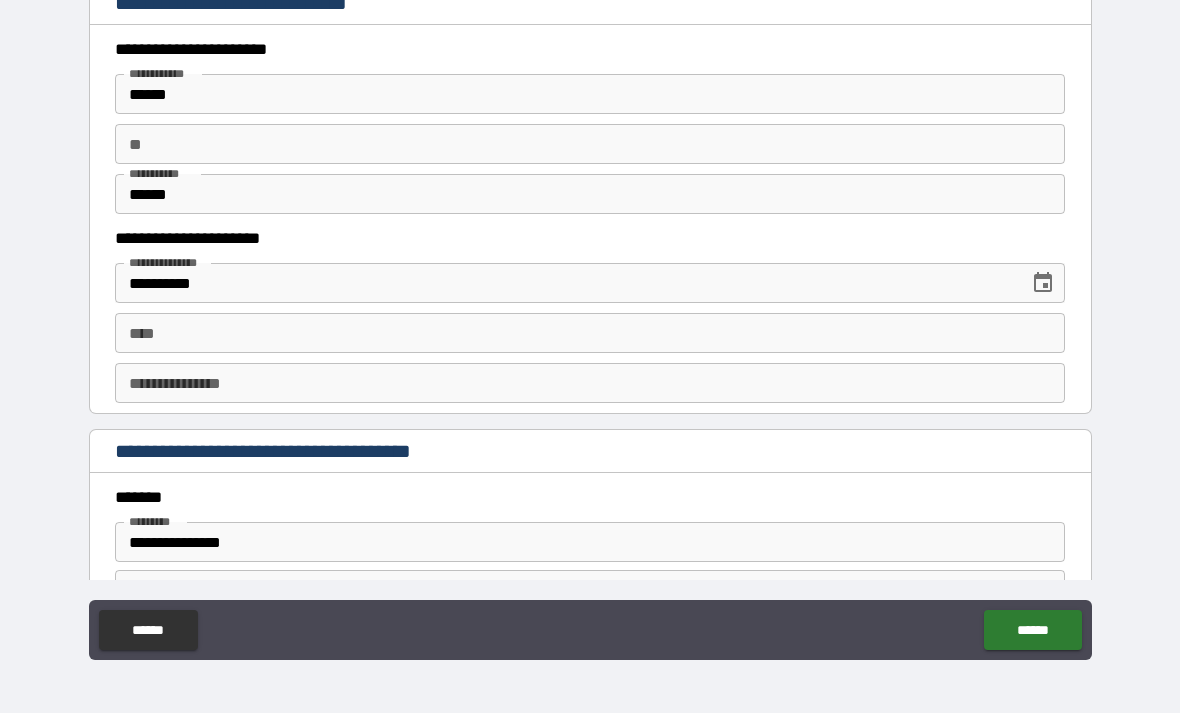 scroll, scrollTop: 1893, scrollLeft: 0, axis: vertical 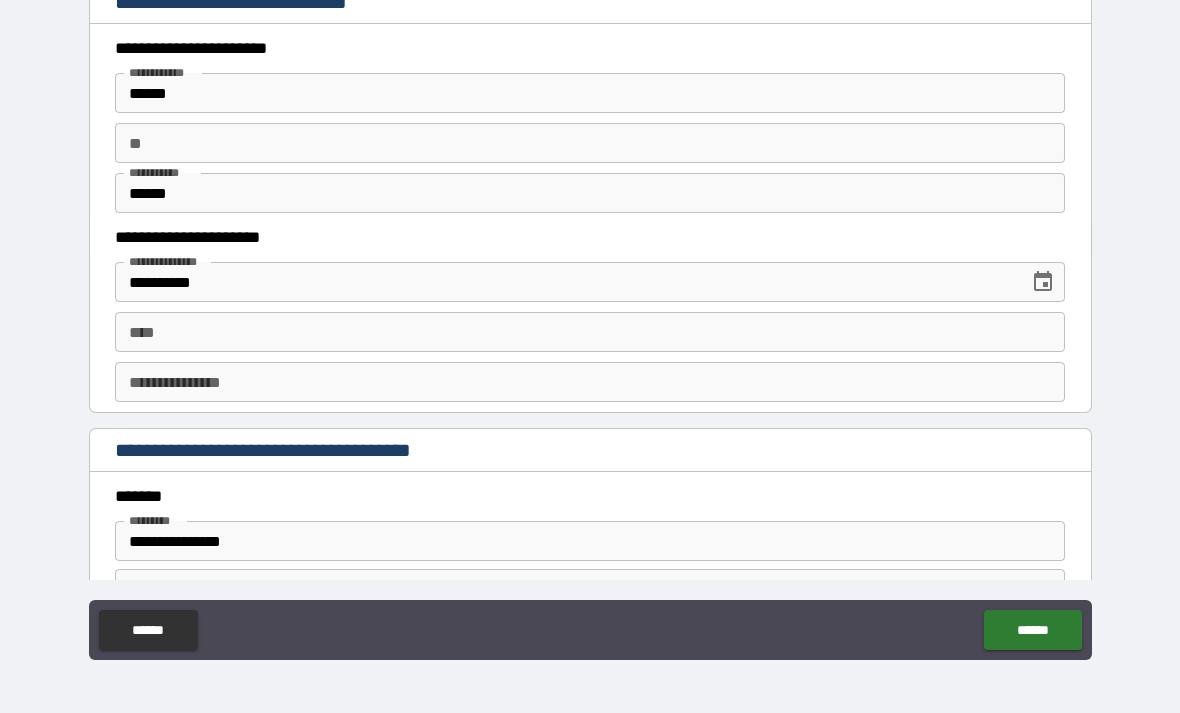 click on "****" at bounding box center (590, 332) 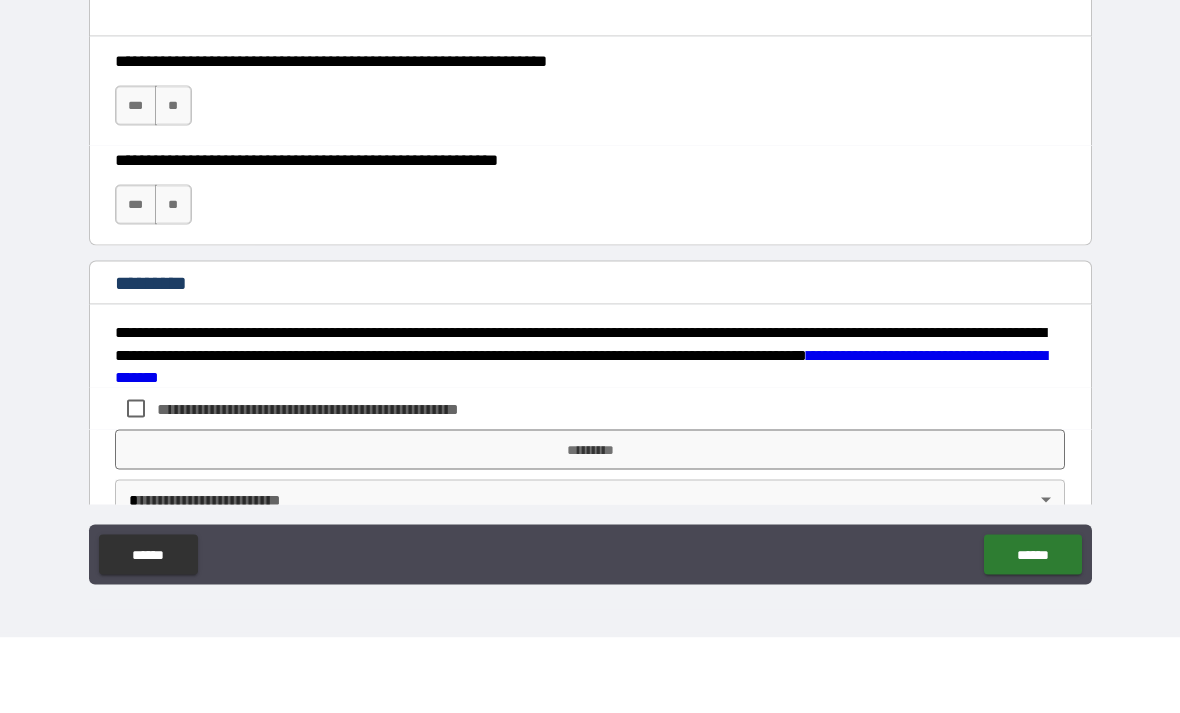 scroll, scrollTop: 2909, scrollLeft: 0, axis: vertical 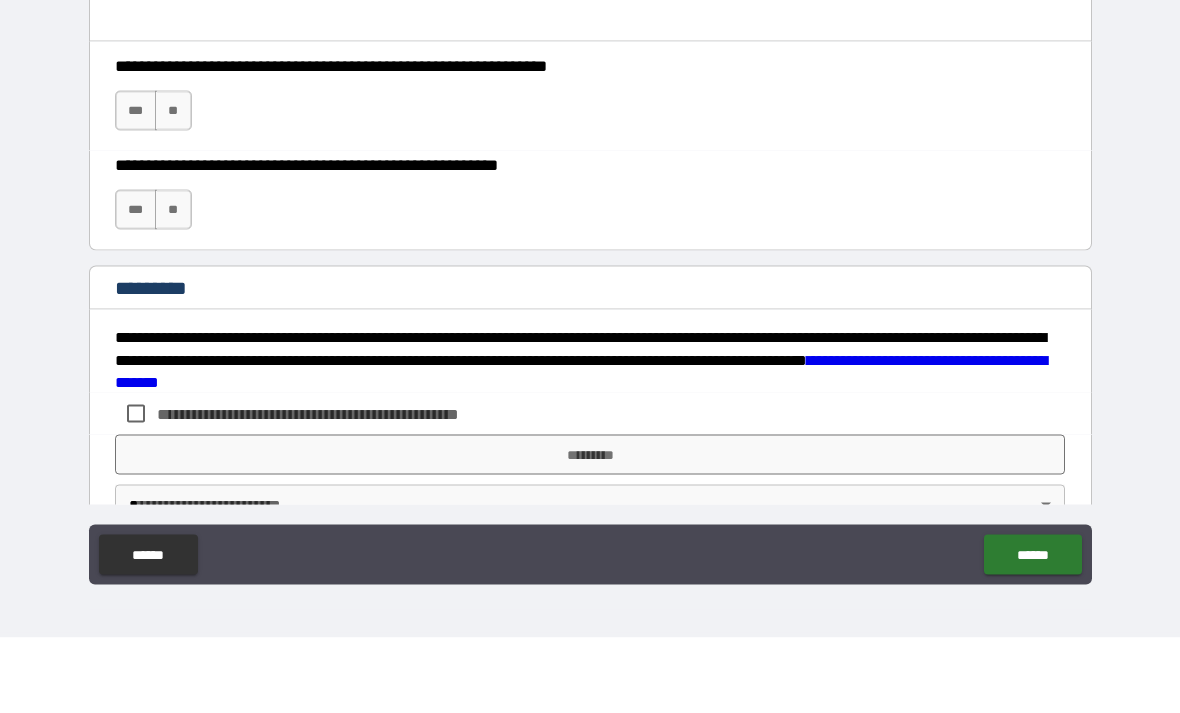 type on "**********" 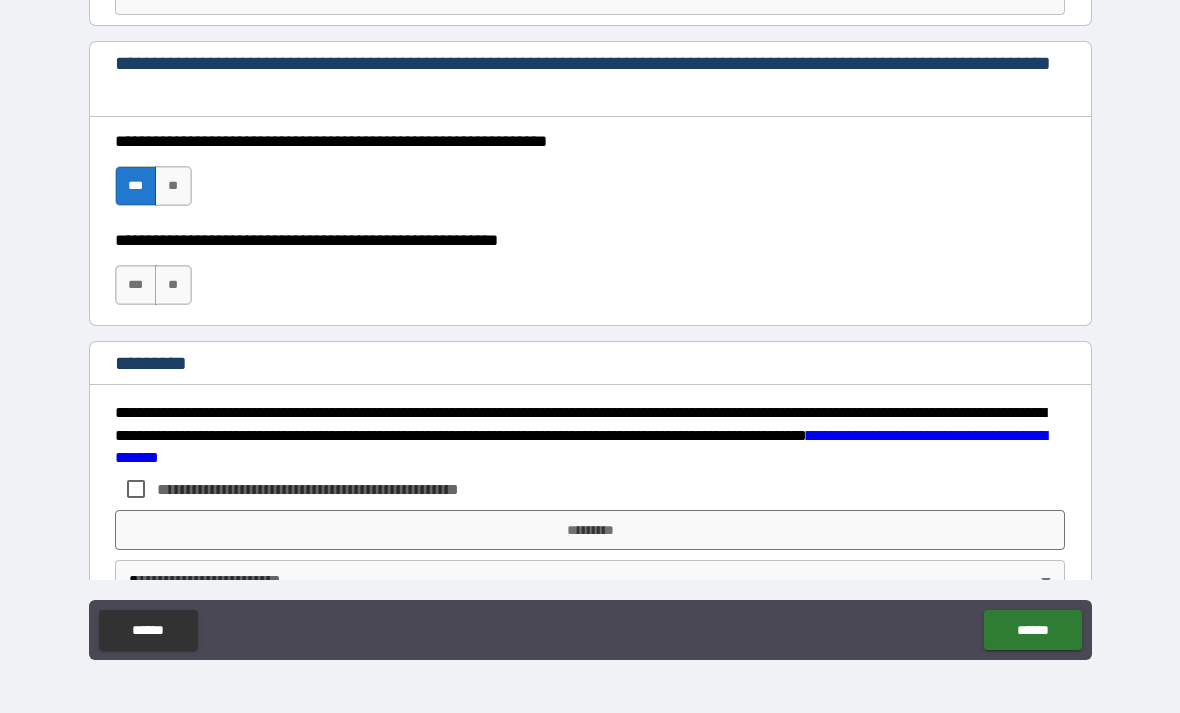click on "***" at bounding box center [136, 285] 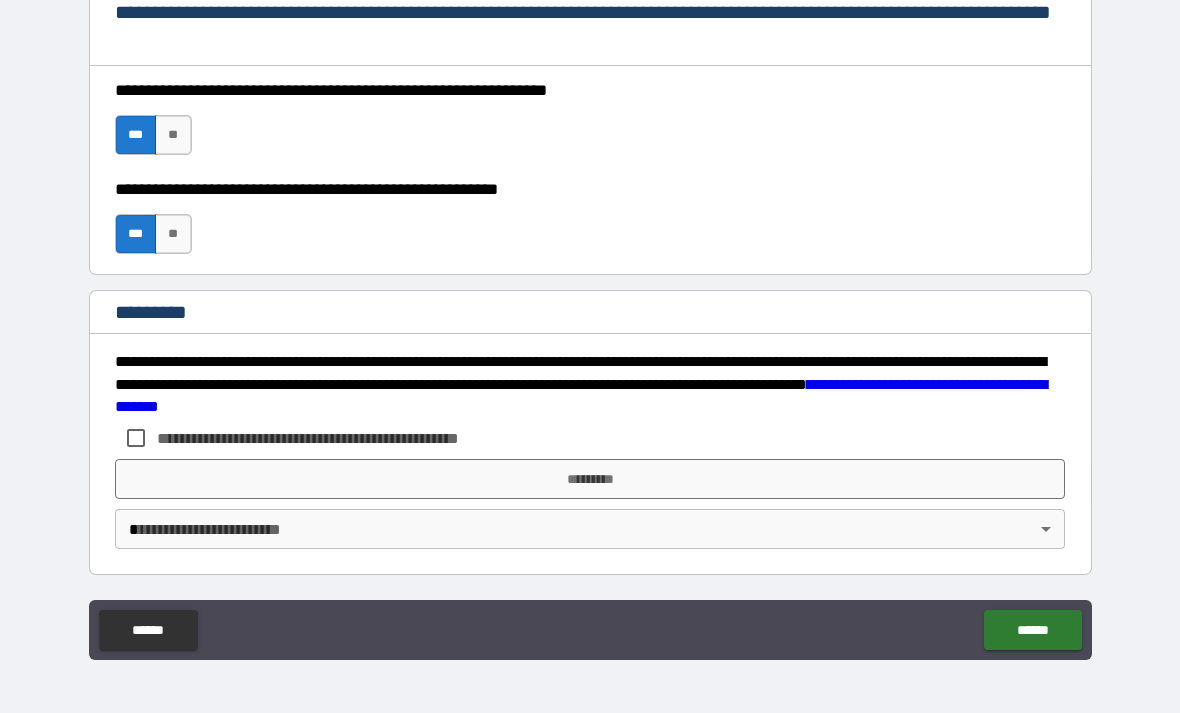 scroll, scrollTop: 2960, scrollLeft: 0, axis: vertical 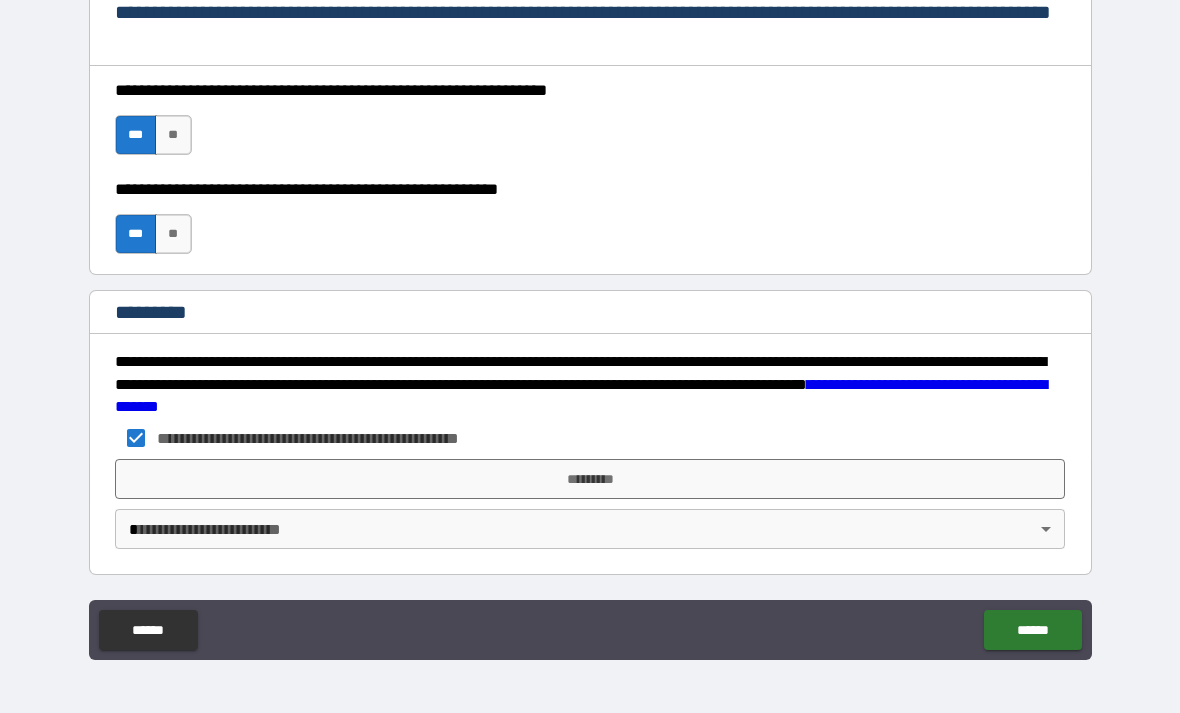 click on "*********" at bounding box center [590, 479] 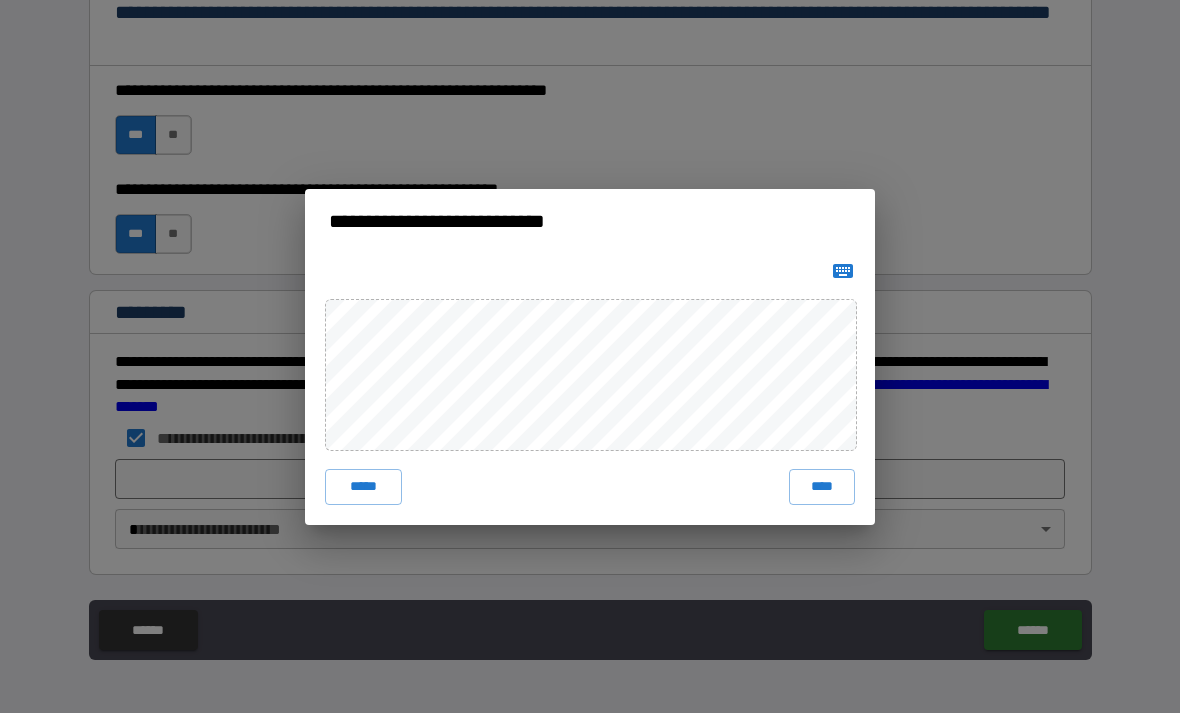 click on "****" at bounding box center (822, 487) 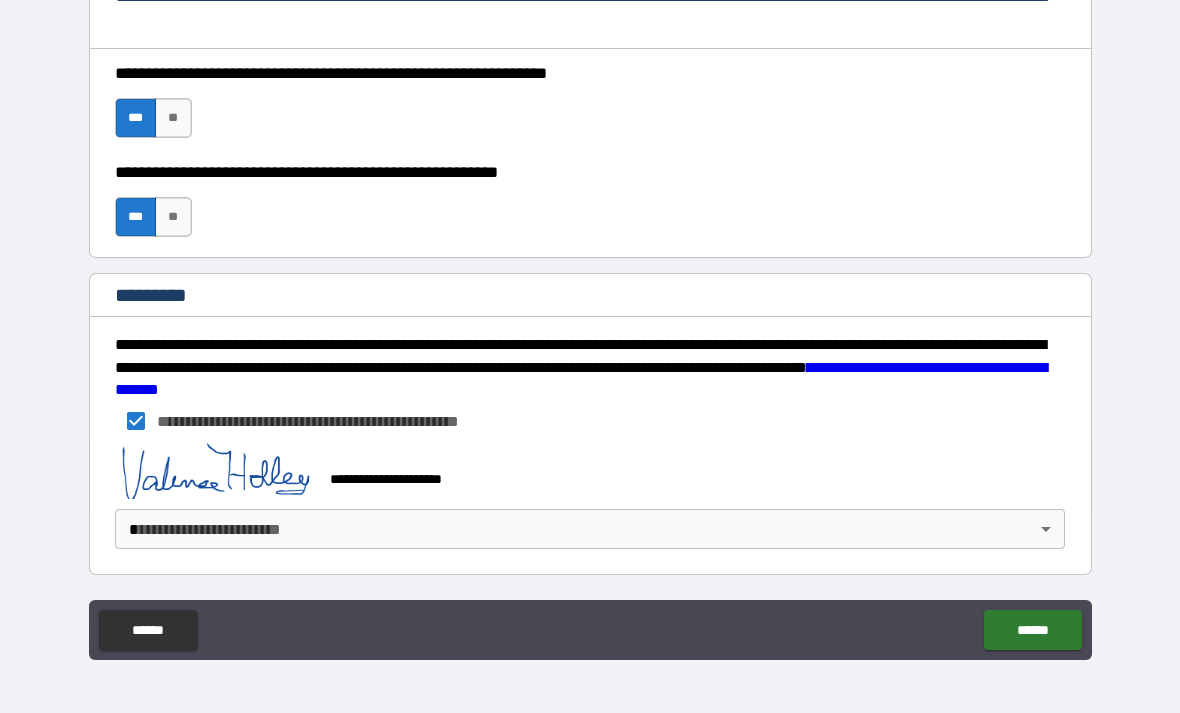 scroll, scrollTop: 2977, scrollLeft: 0, axis: vertical 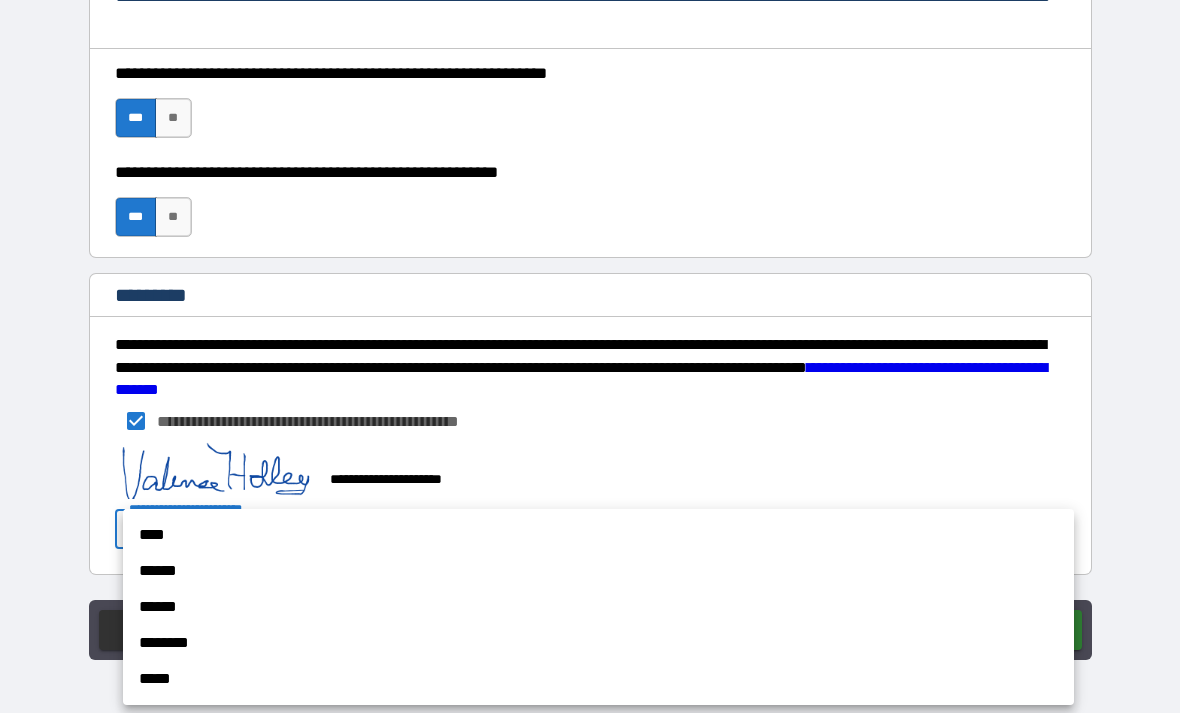 click on "****" at bounding box center [598, 535] 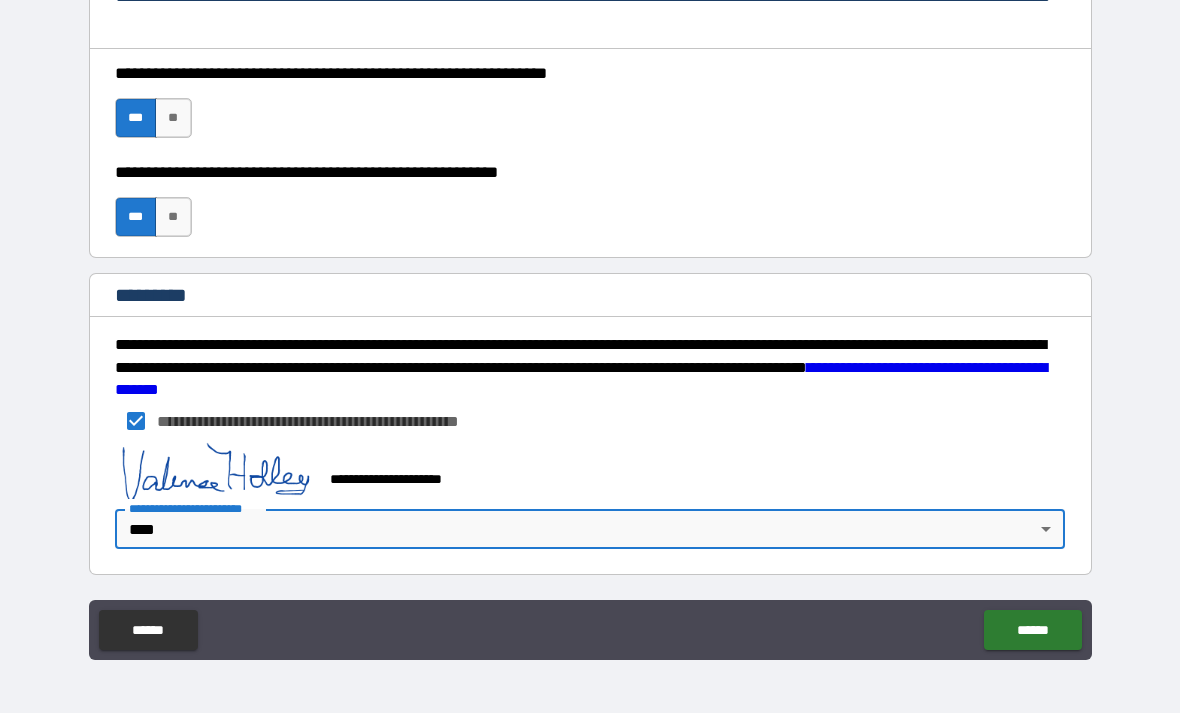 click on "******" at bounding box center [1032, 630] 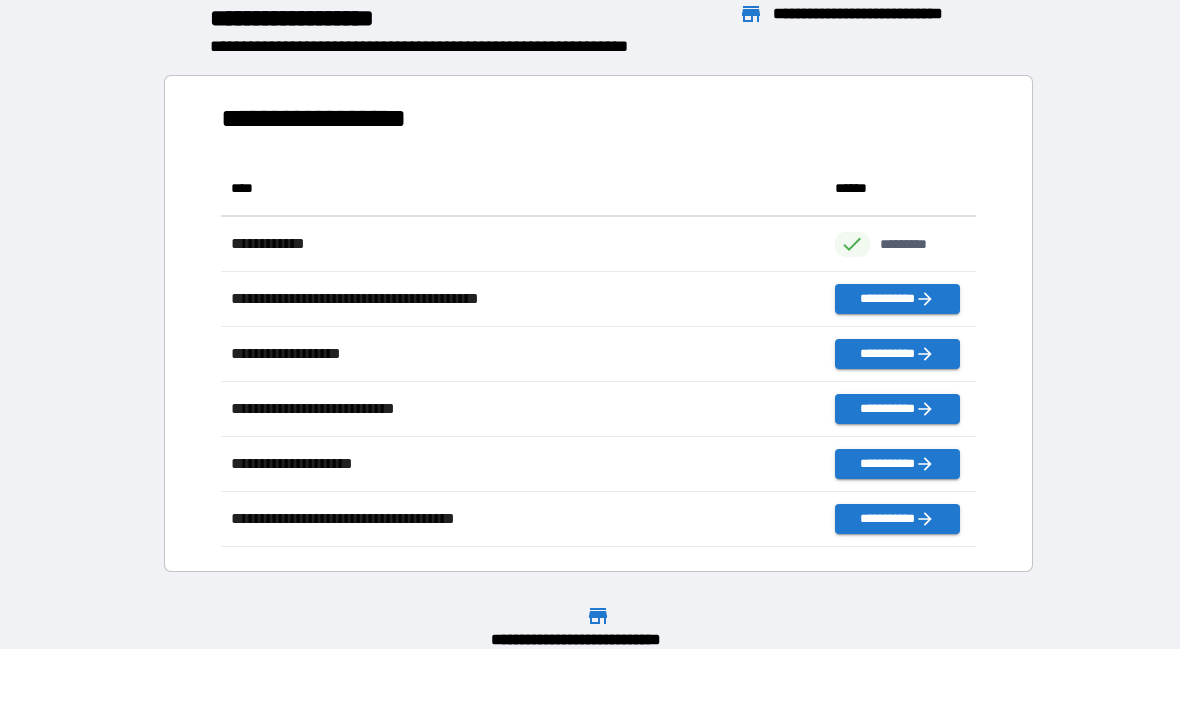 scroll, scrollTop: 1, scrollLeft: 1, axis: both 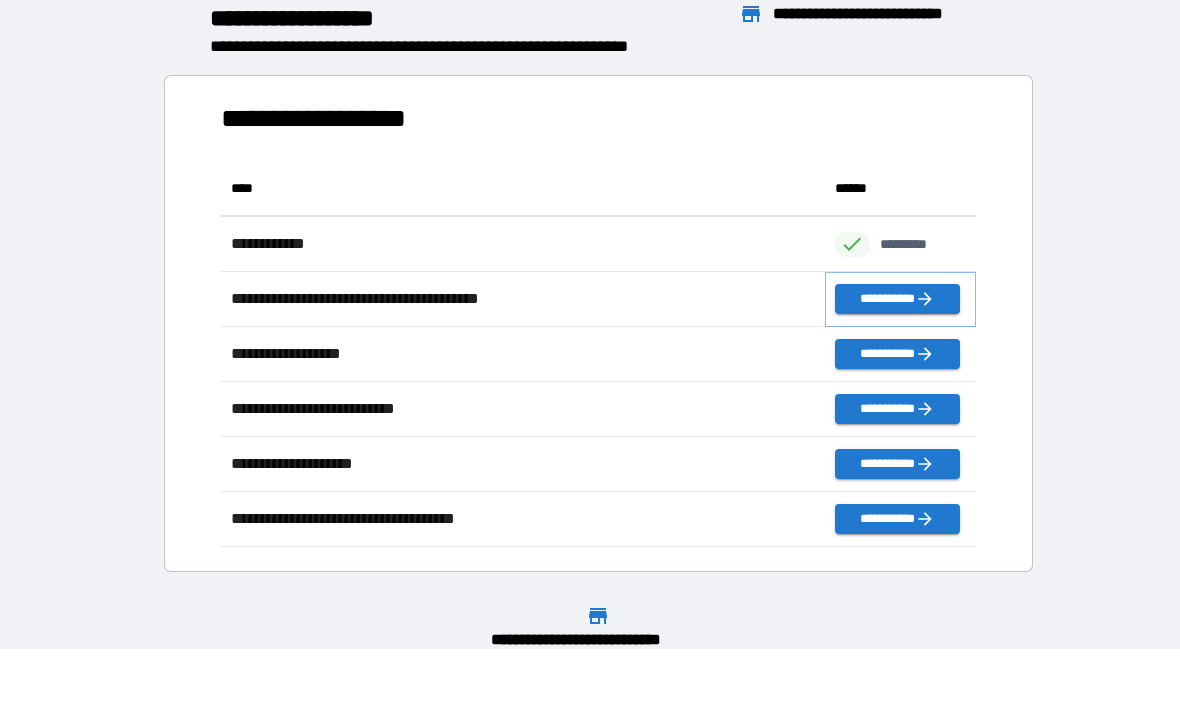 click on "**********" at bounding box center [897, 299] 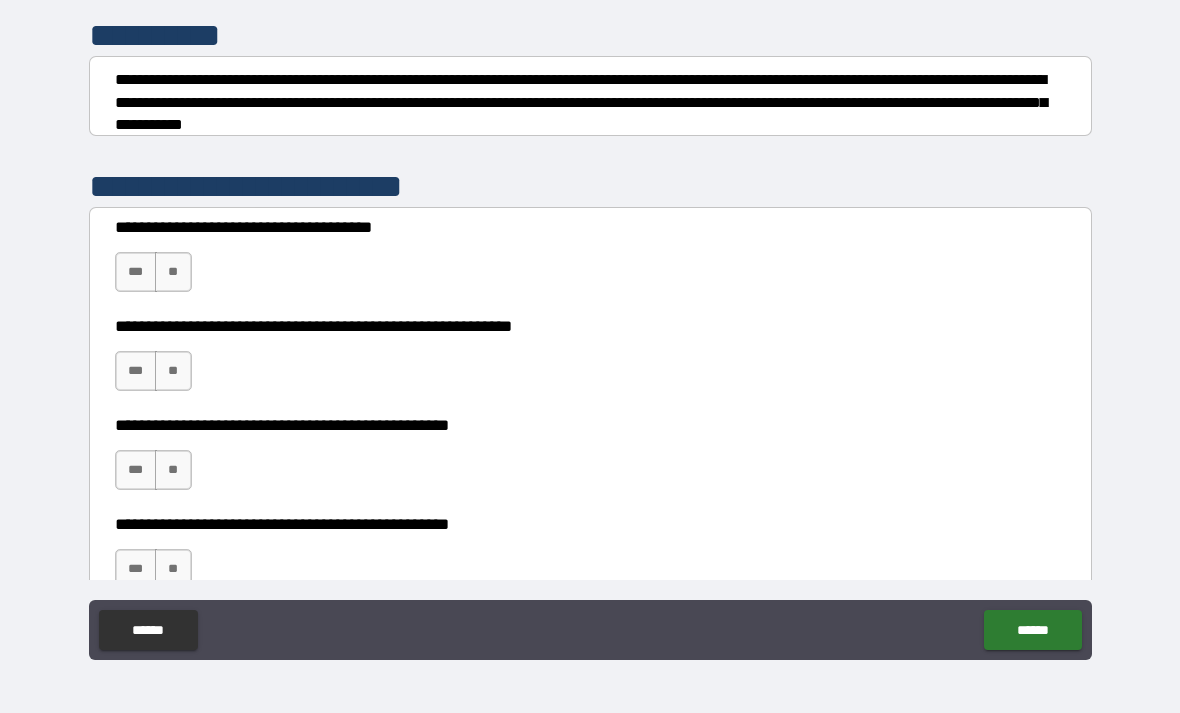 scroll, scrollTop: 278, scrollLeft: 0, axis: vertical 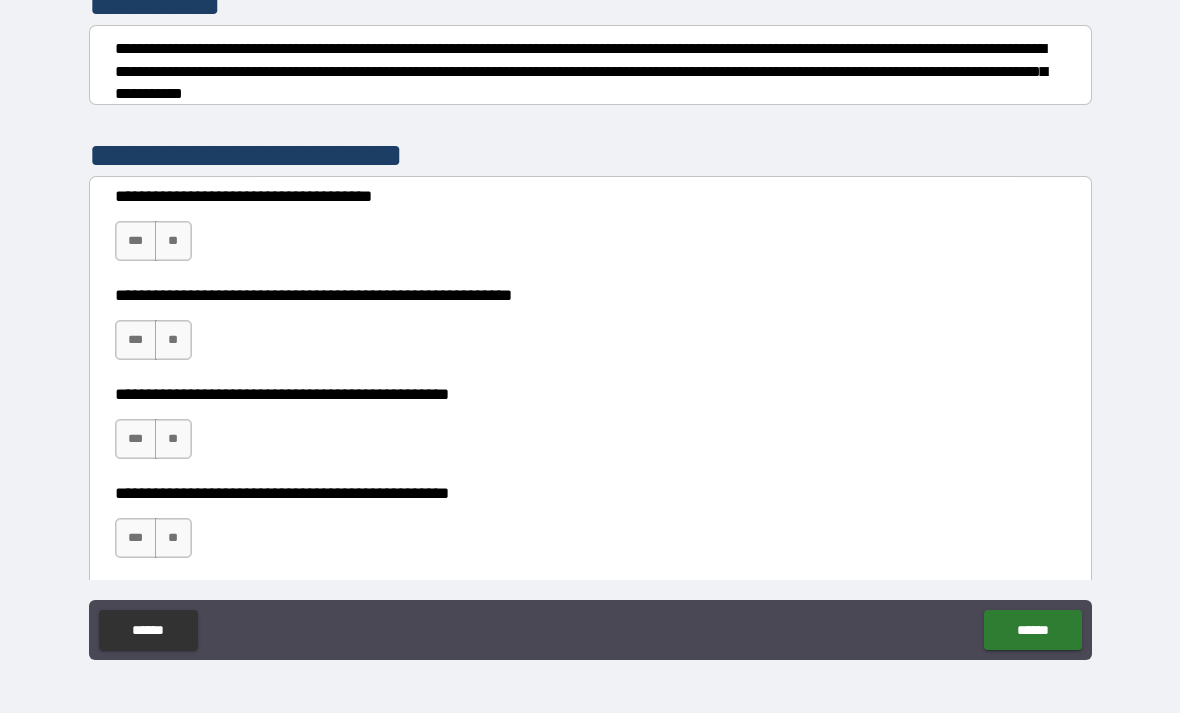 click on "***" at bounding box center (136, 340) 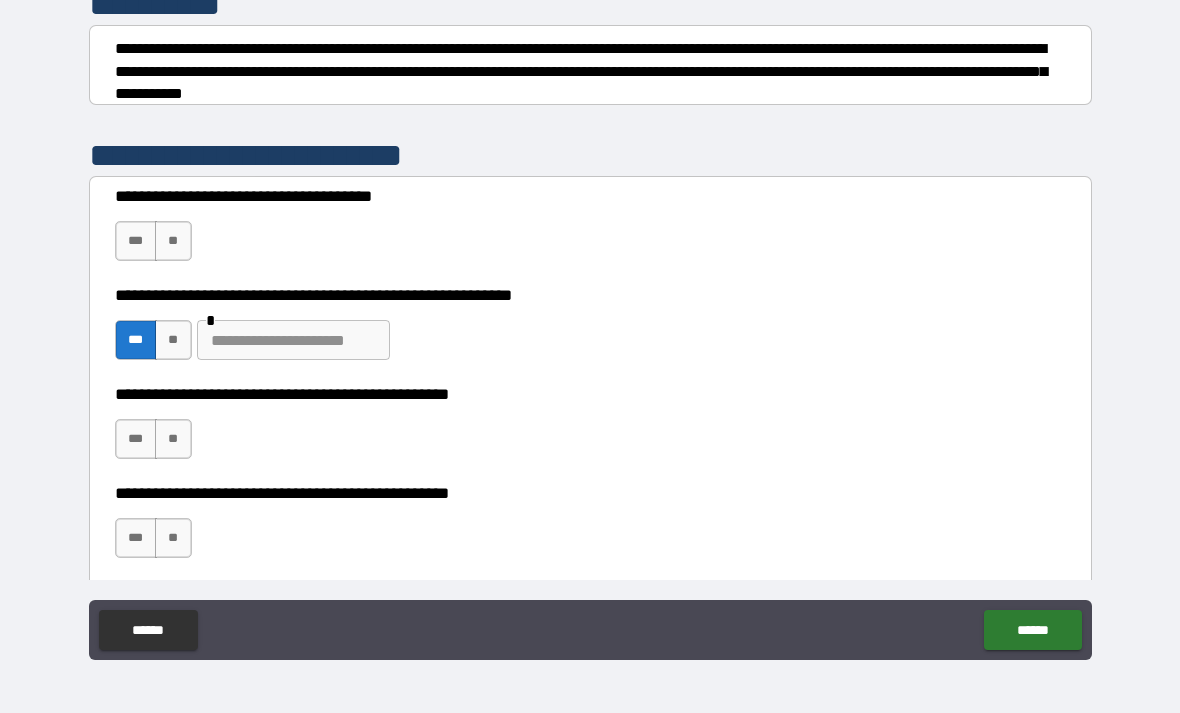 click at bounding box center (293, 340) 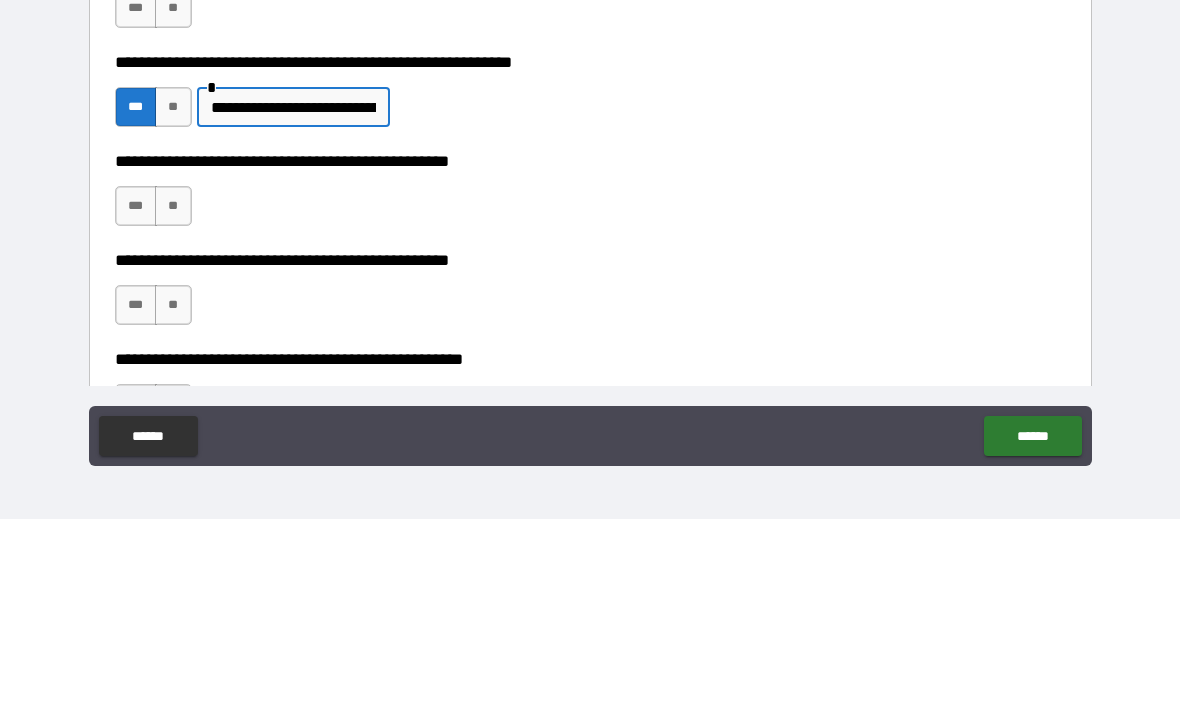 scroll, scrollTop: 320, scrollLeft: 0, axis: vertical 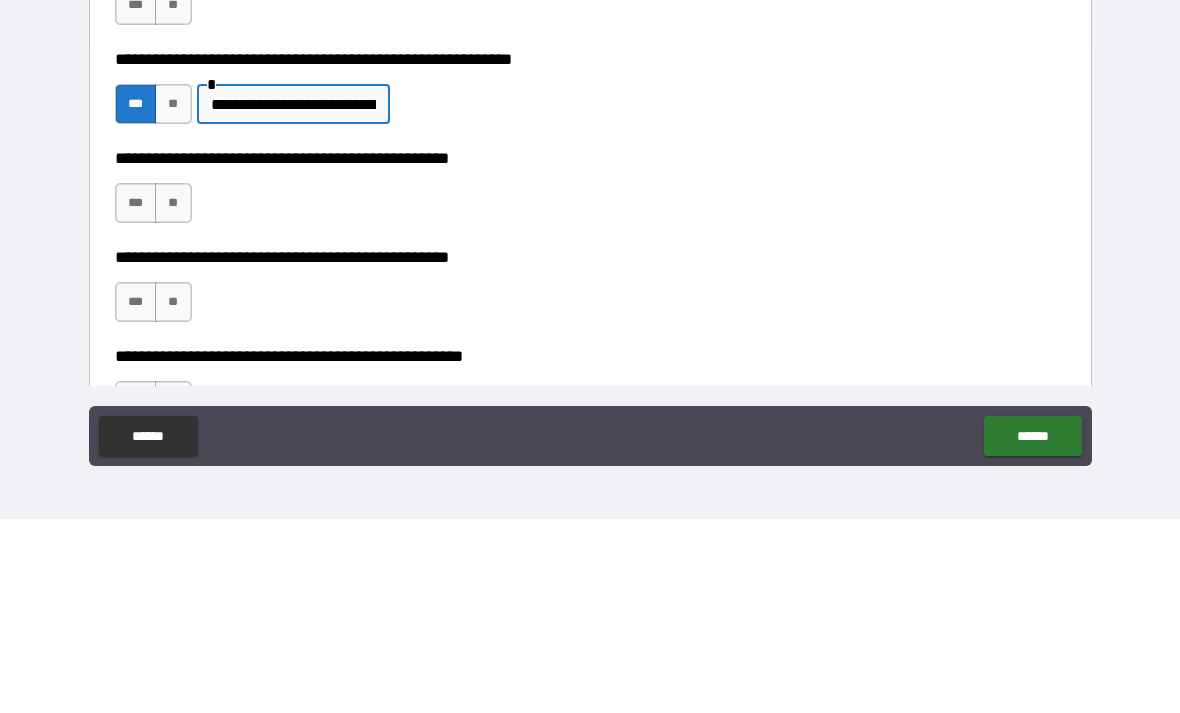 type on "**********" 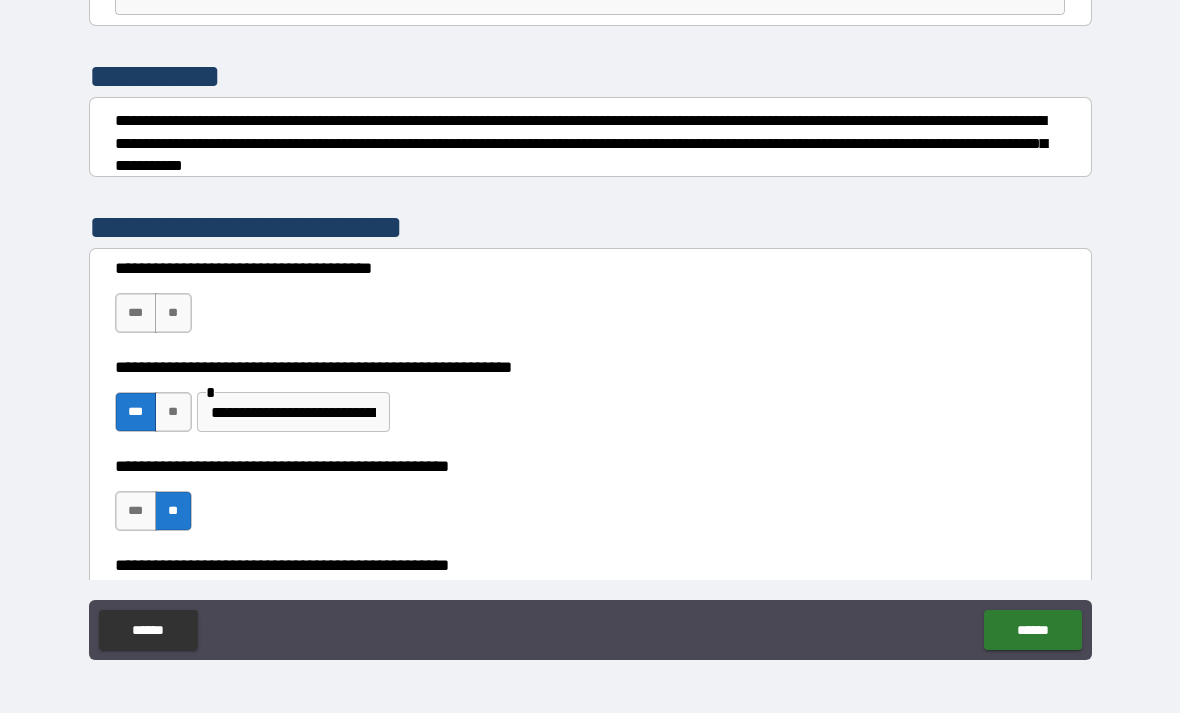 scroll, scrollTop: 211, scrollLeft: 0, axis: vertical 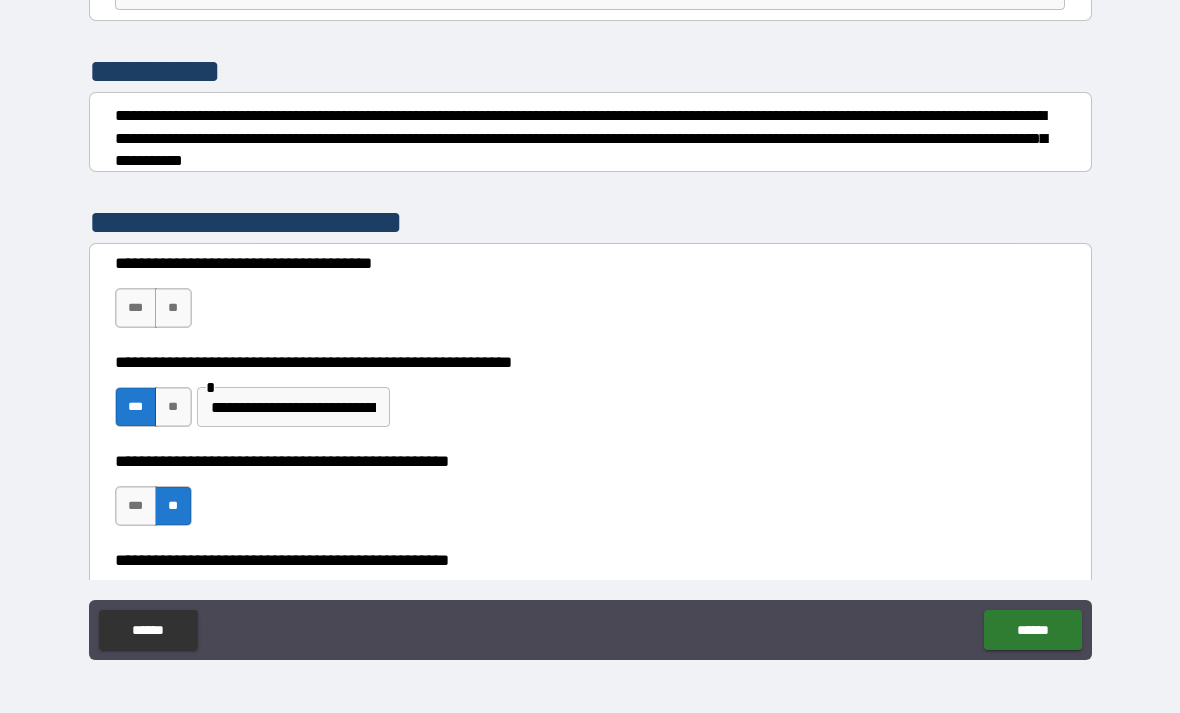 click on "***" at bounding box center (136, 308) 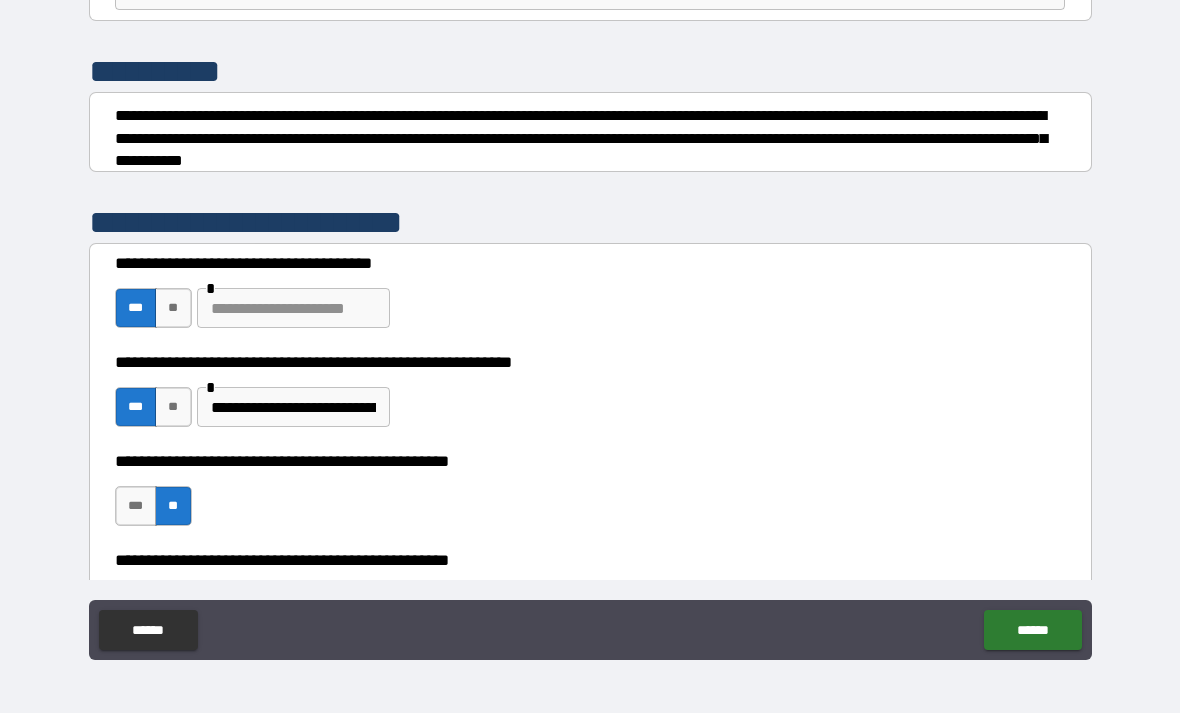 click at bounding box center [293, 308] 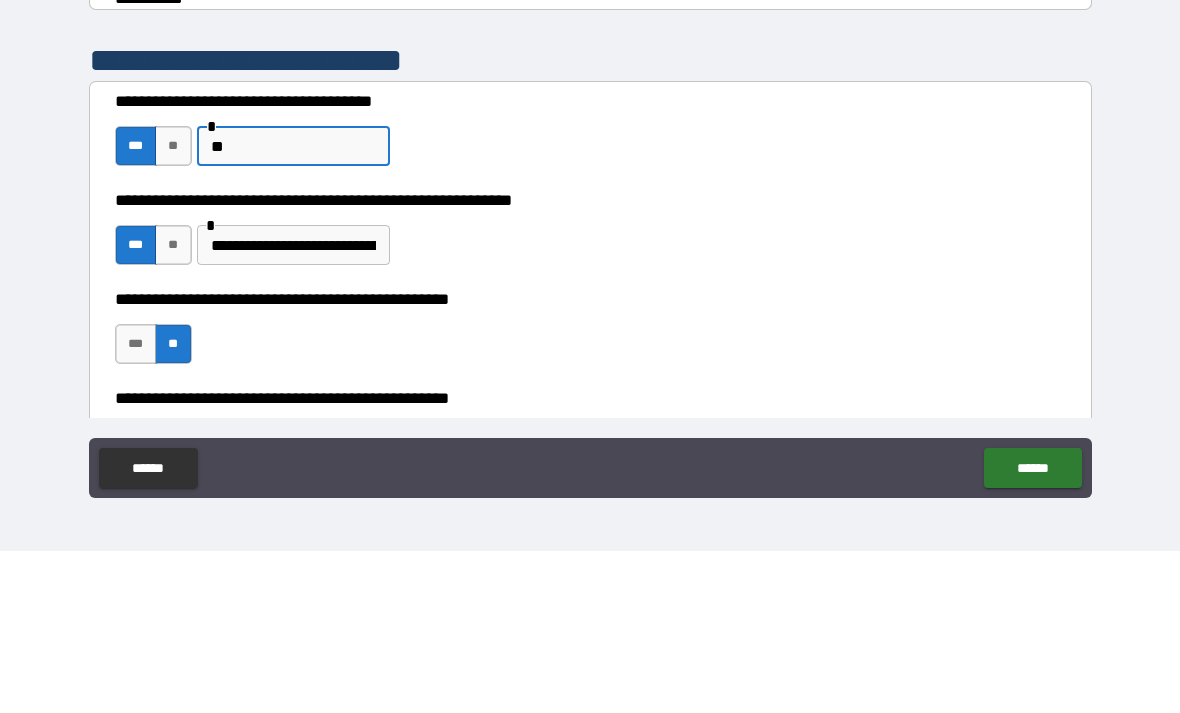 type on "*" 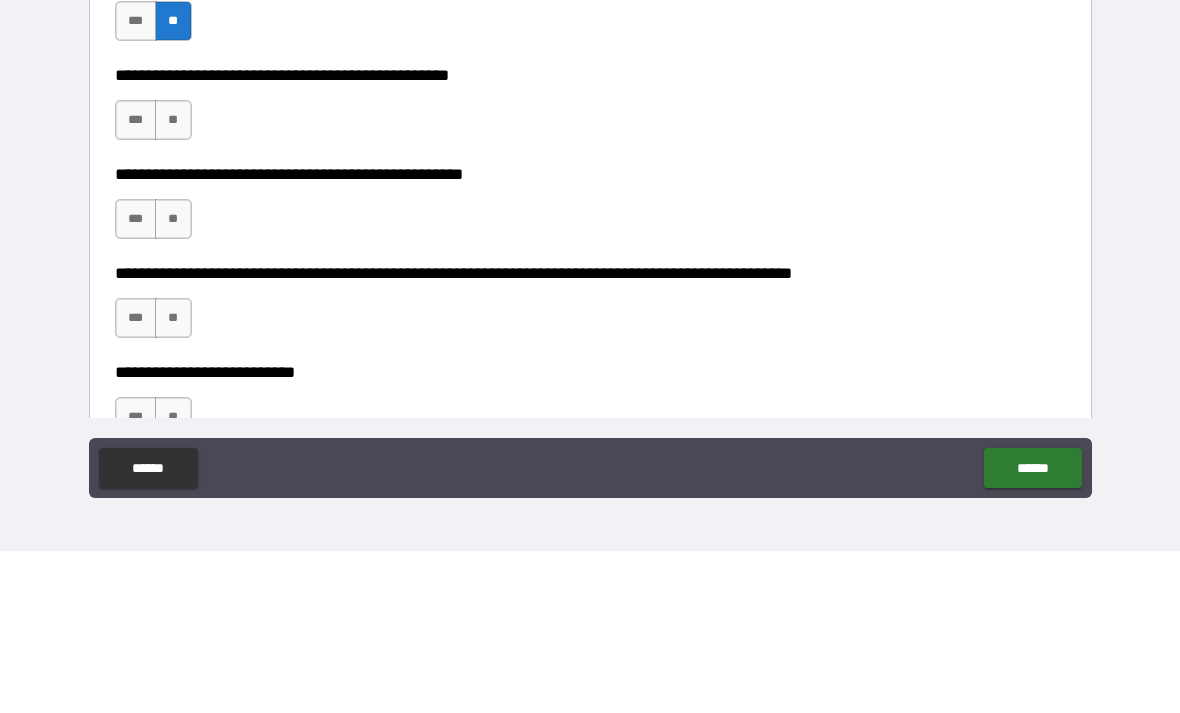scroll, scrollTop: 544, scrollLeft: 0, axis: vertical 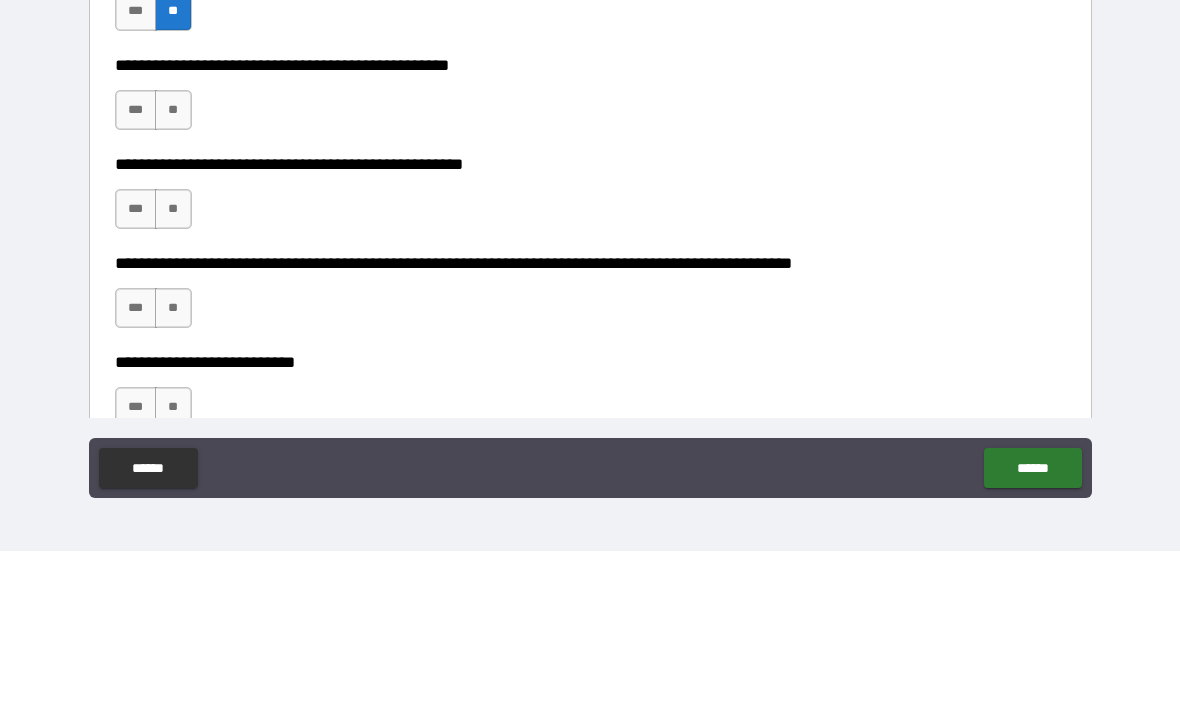 type on "**********" 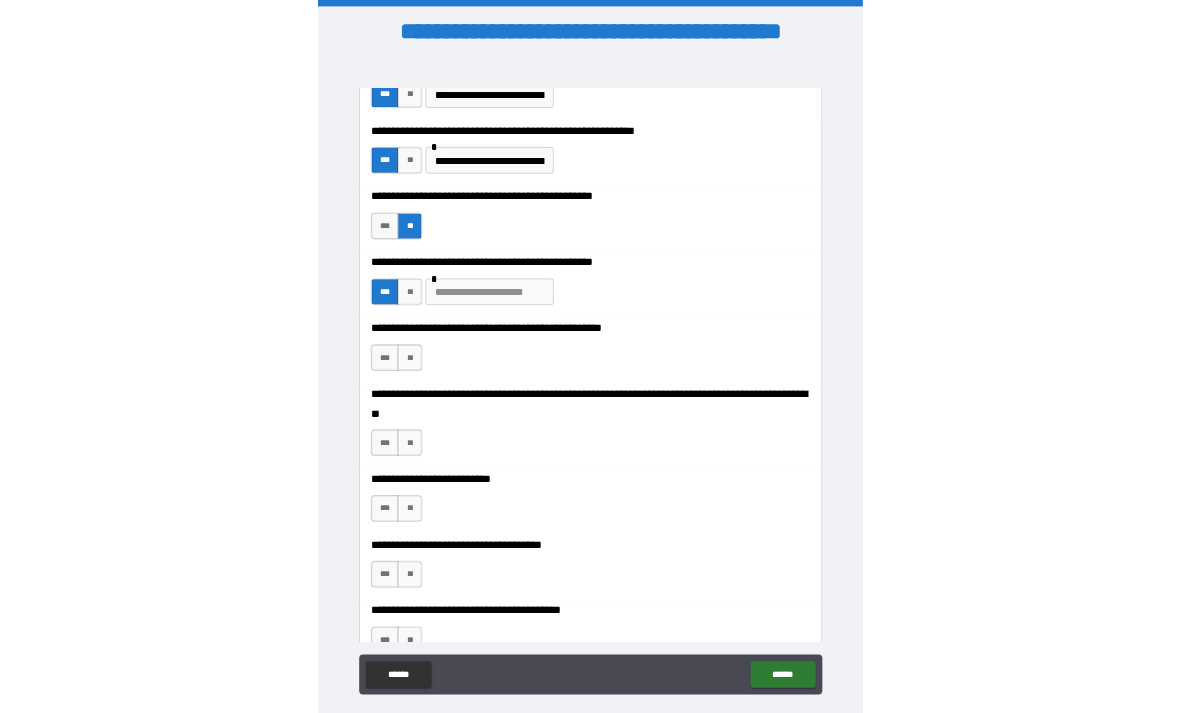 scroll, scrollTop: 64, scrollLeft: 0, axis: vertical 